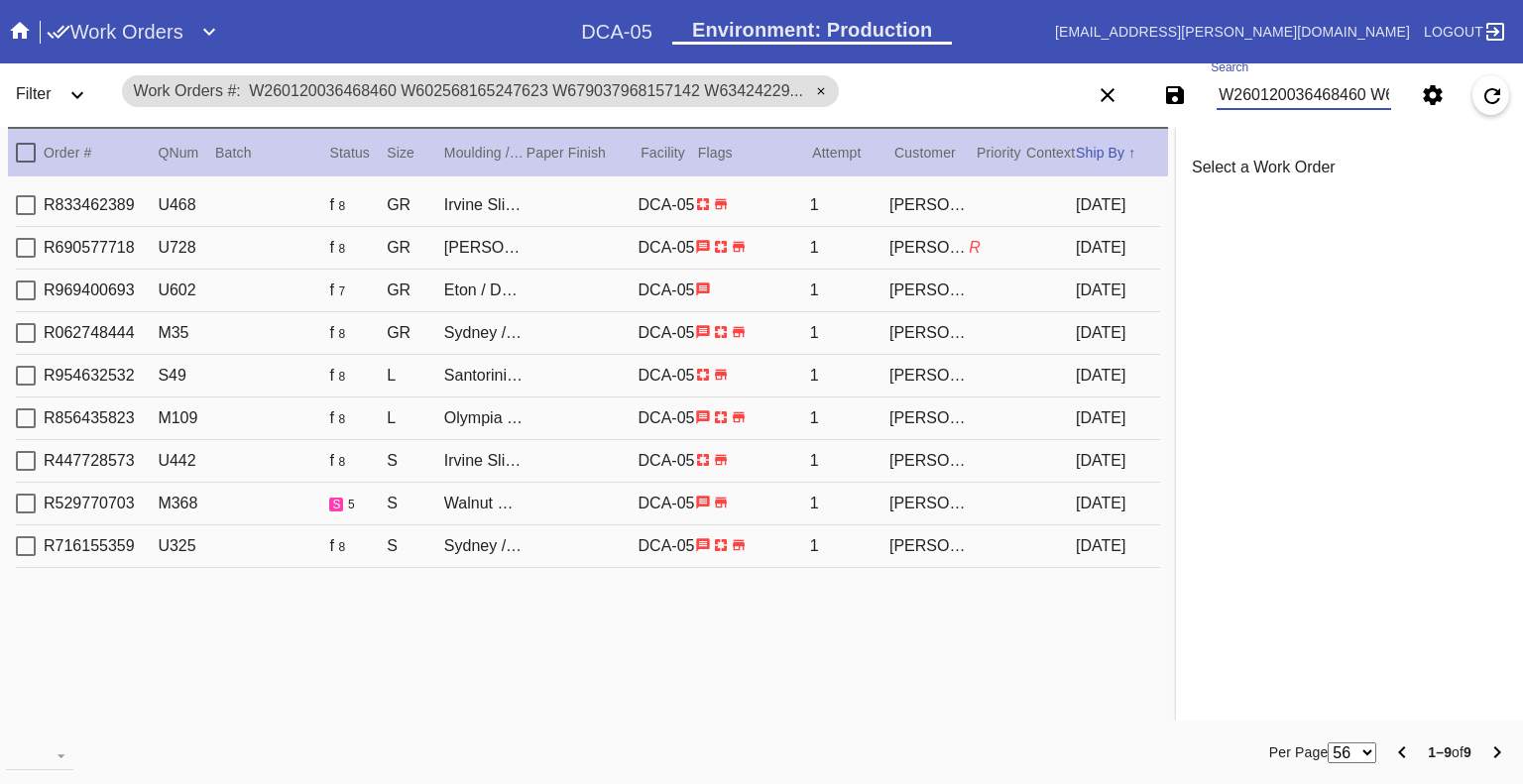 click on "W260120036468460 W602568165247623 W679037968157142 W634242291409131 W170269332147472 W364412599233174 W178988662390611 W939177897463117 W875284204798848" at bounding box center [1304, 95] 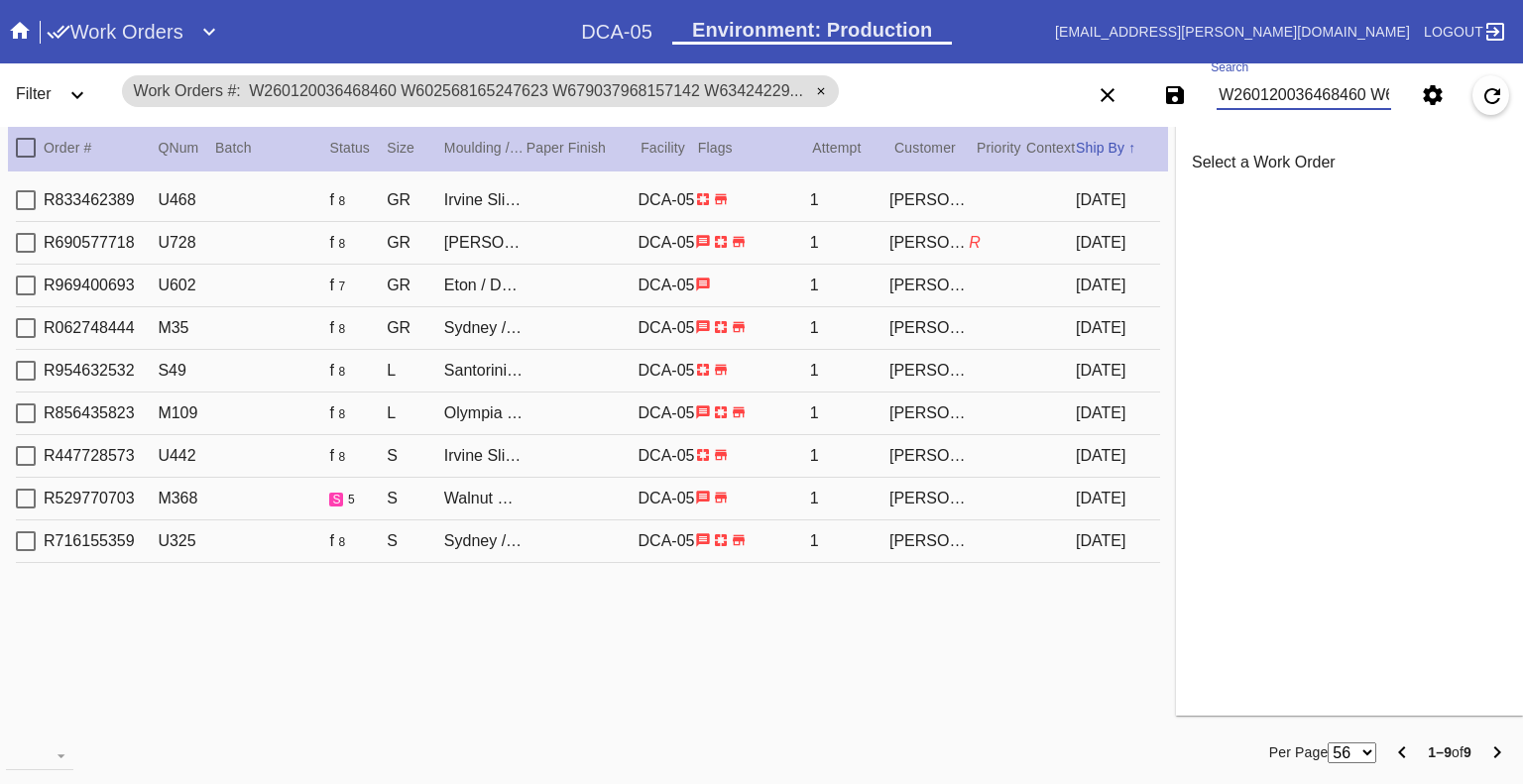 click on "W260120036468460 W602568165247623 W679037968157142 W634242291409131 W170269332147472 W364412599233174 W178988662390611 W939177897463117 W875284204798848" at bounding box center [1304, 95] 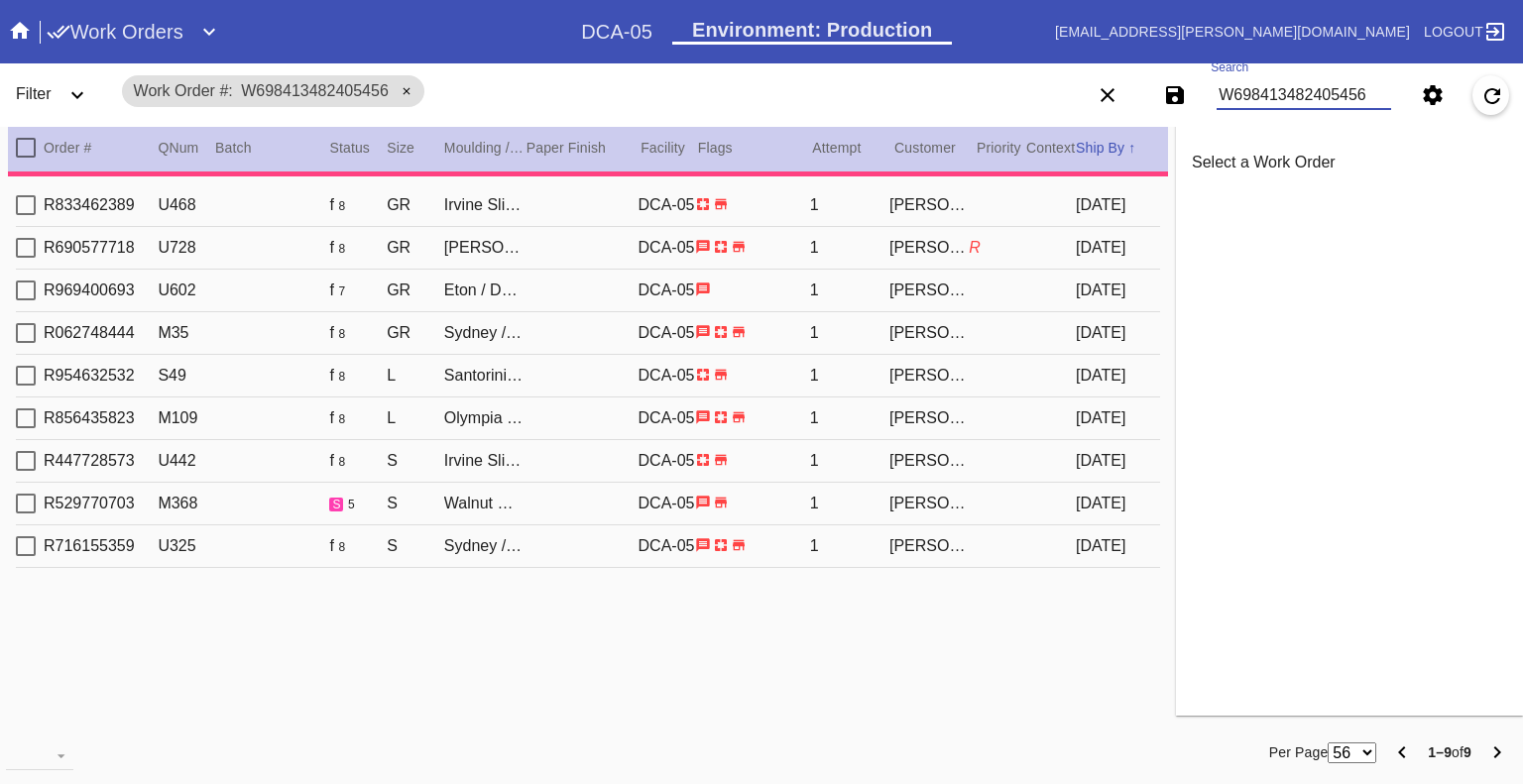 type on "2.0" 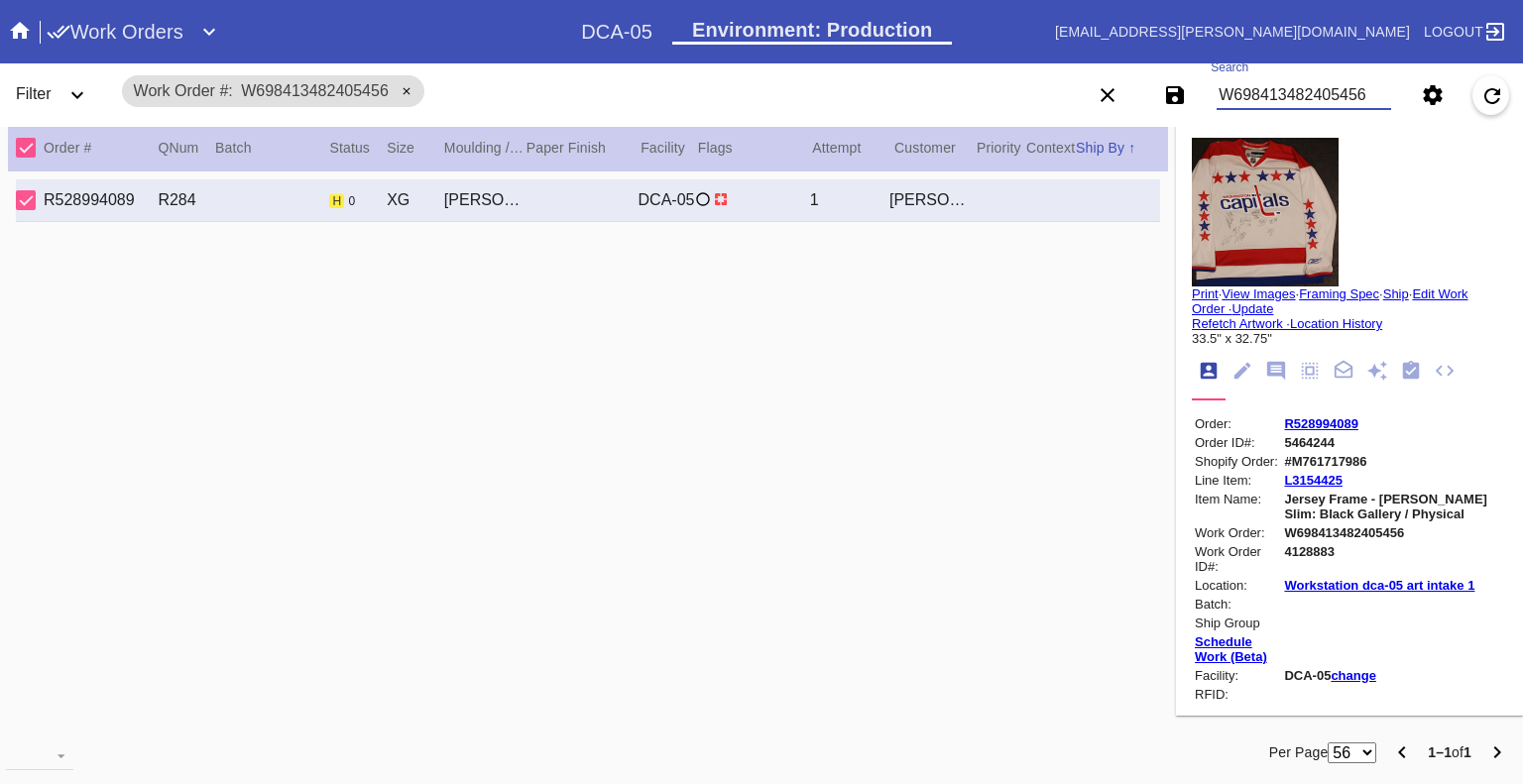 type on "W698413482405456" 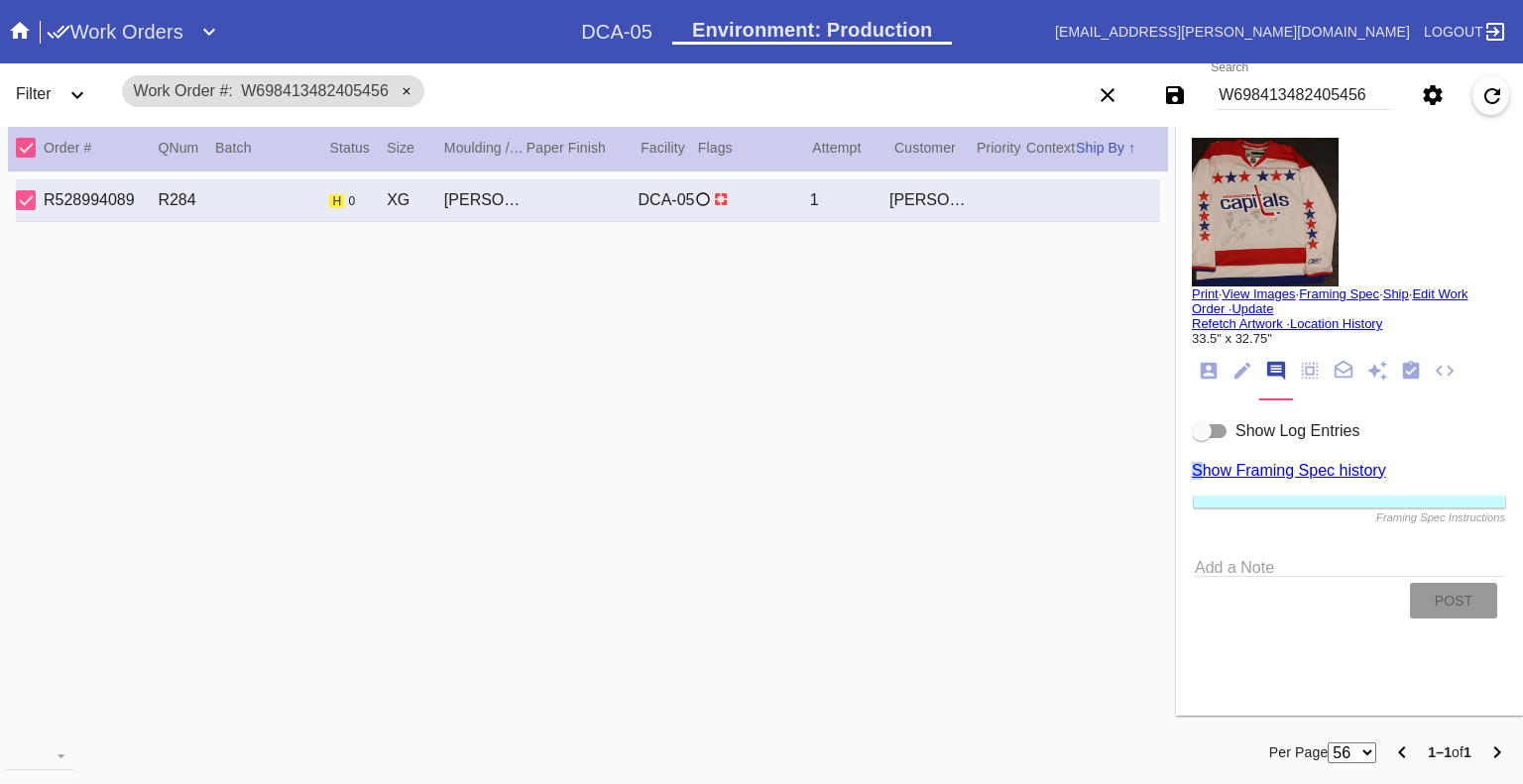click on "Show Log Entries
Show Framing Spec history
Framing Spec Instructions
Add a Note
Post" at bounding box center [1349, 520] 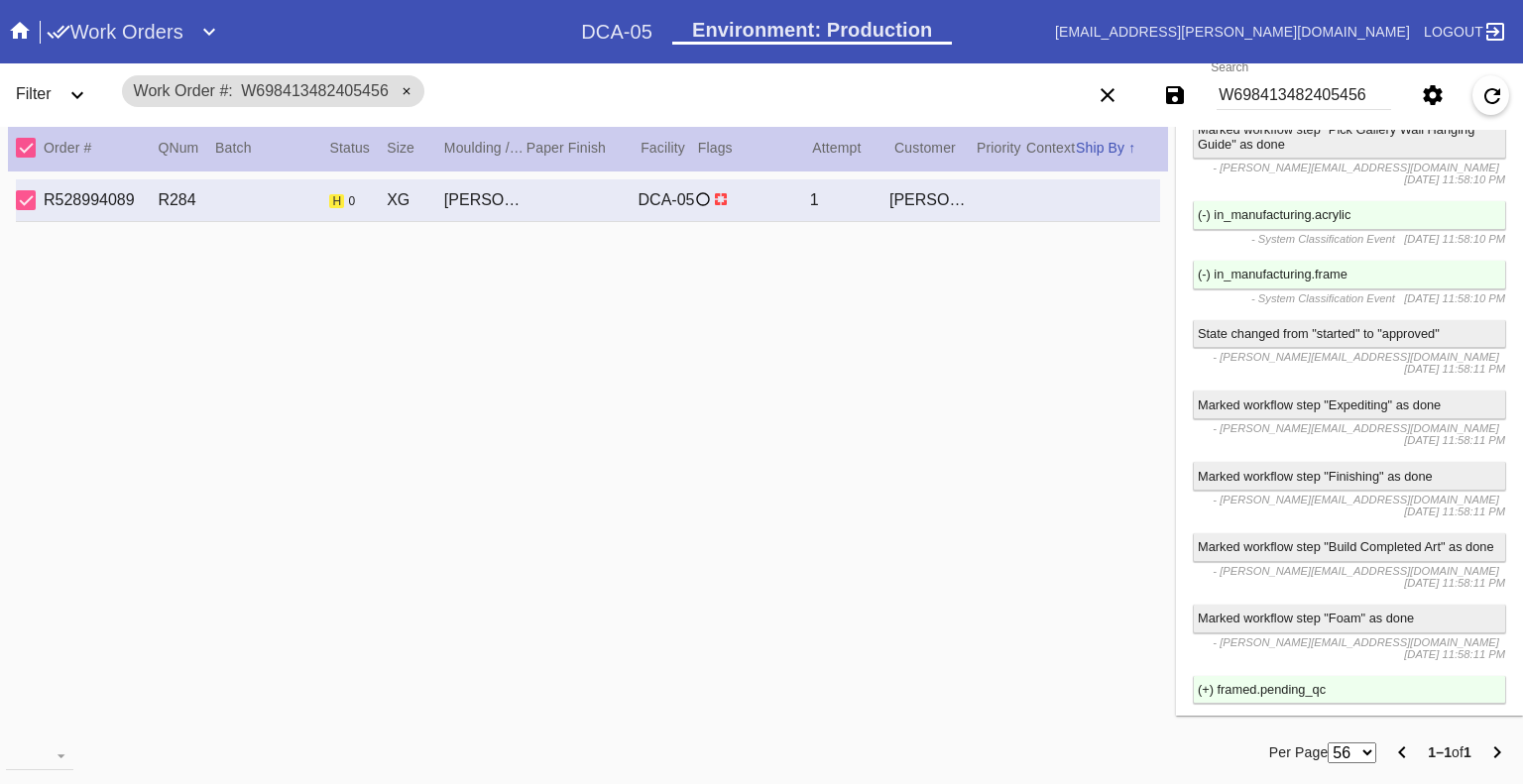 scroll, scrollTop: 7309, scrollLeft: 0, axis: vertical 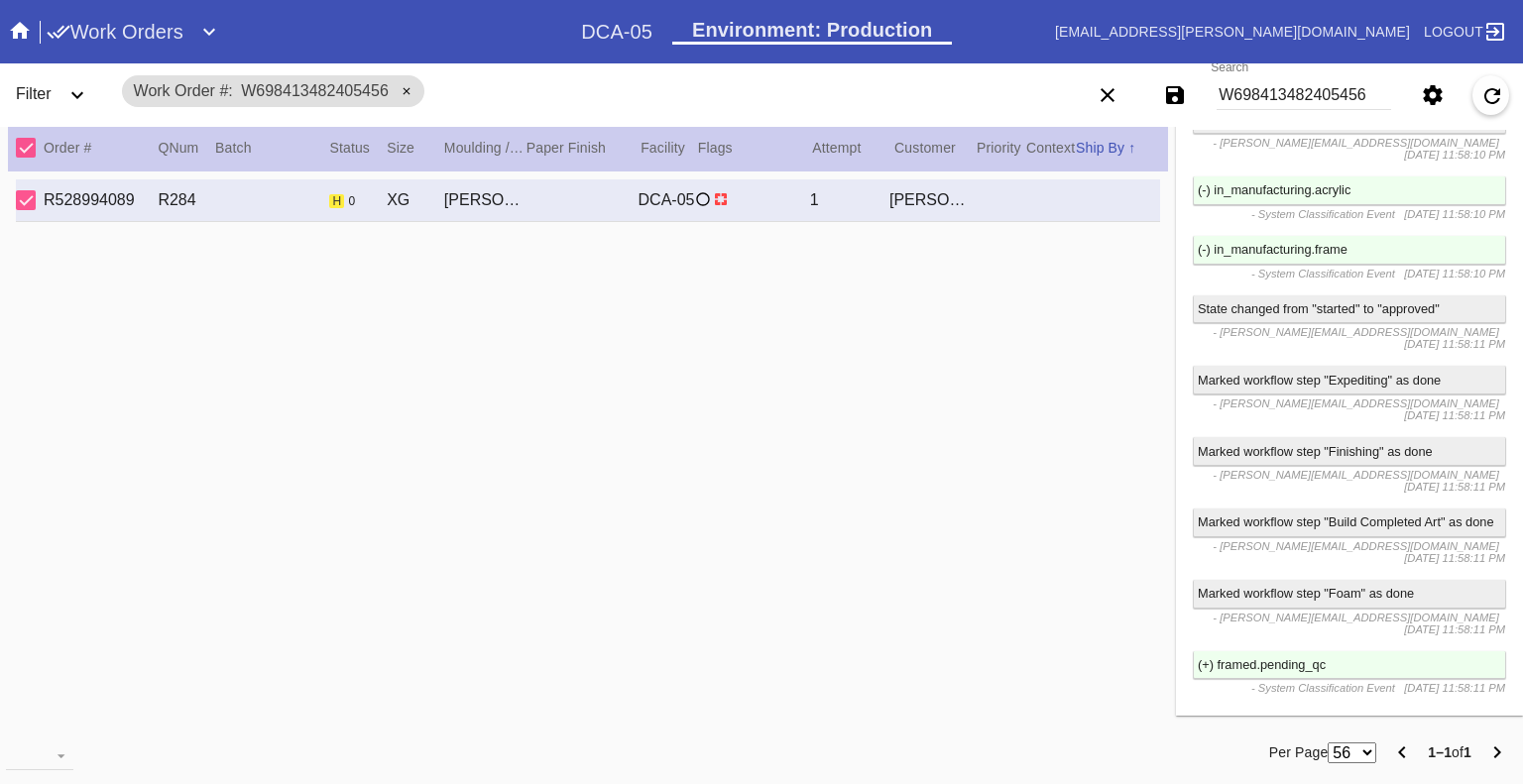 click on "Work Orders DCA-05 Environment: Production crystal.clise@fbstudio.co Logout" at bounding box center (762, 32) 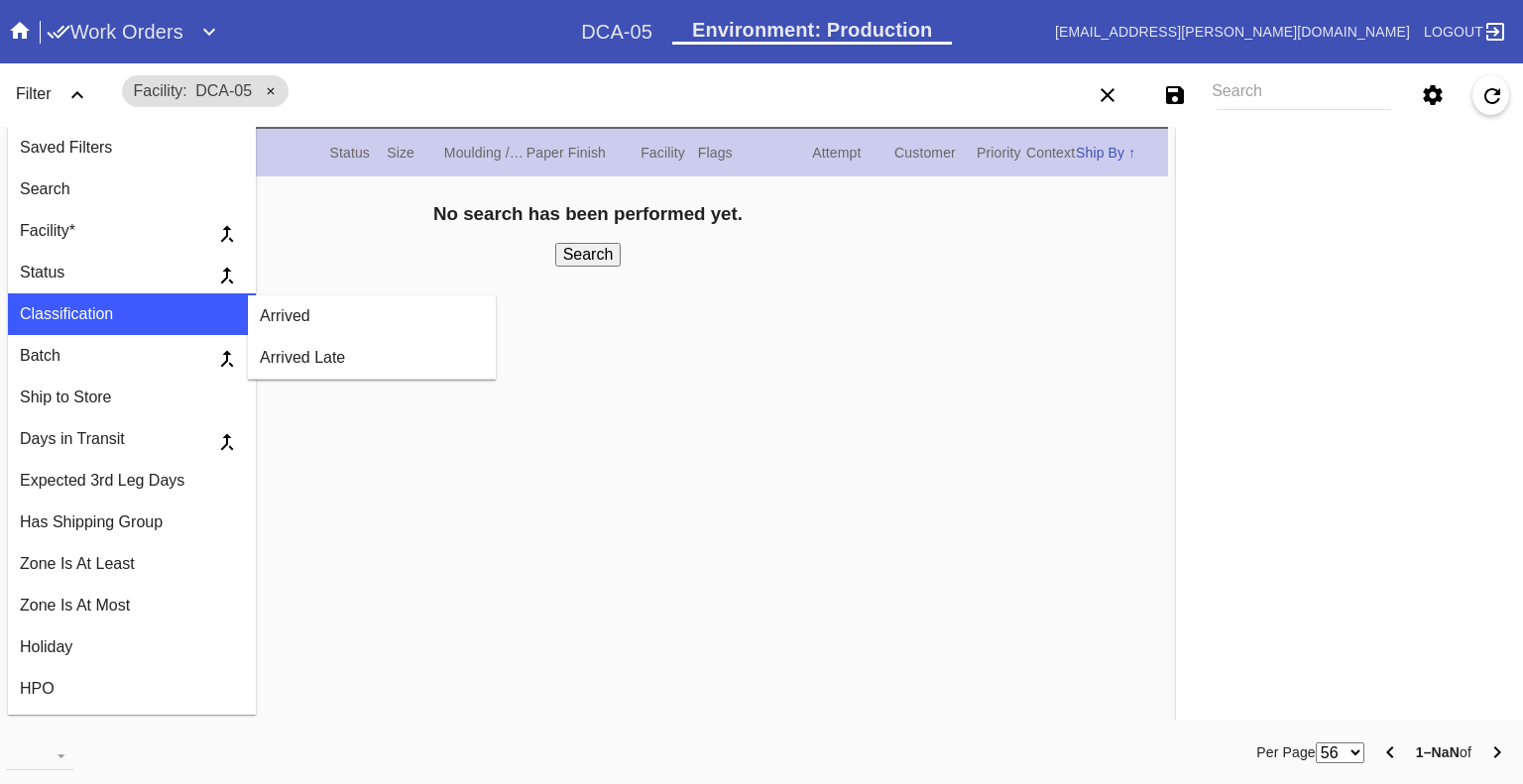 scroll, scrollTop: 0, scrollLeft: 0, axis: both 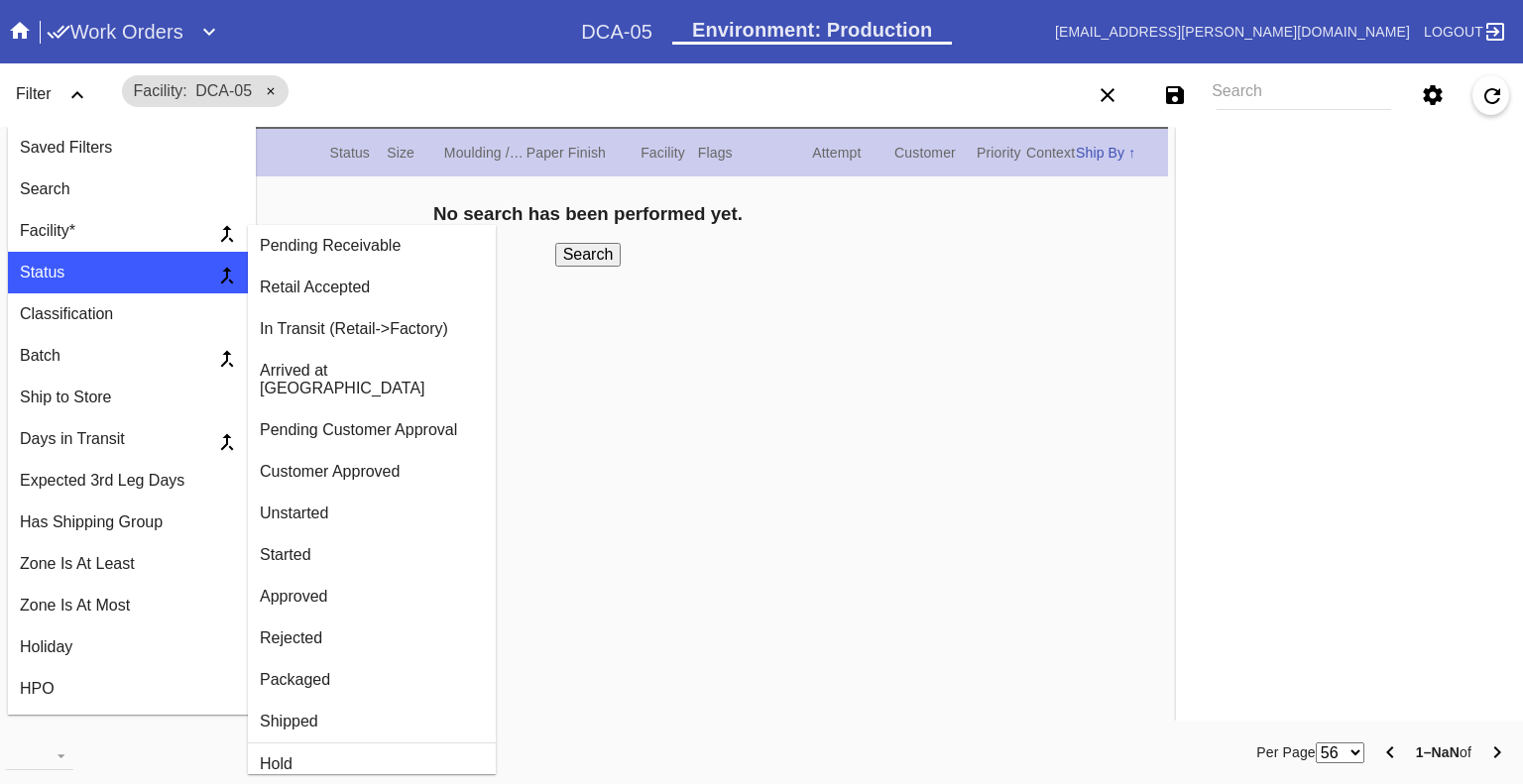 click on "Approved" at bounding box center (372, 597) 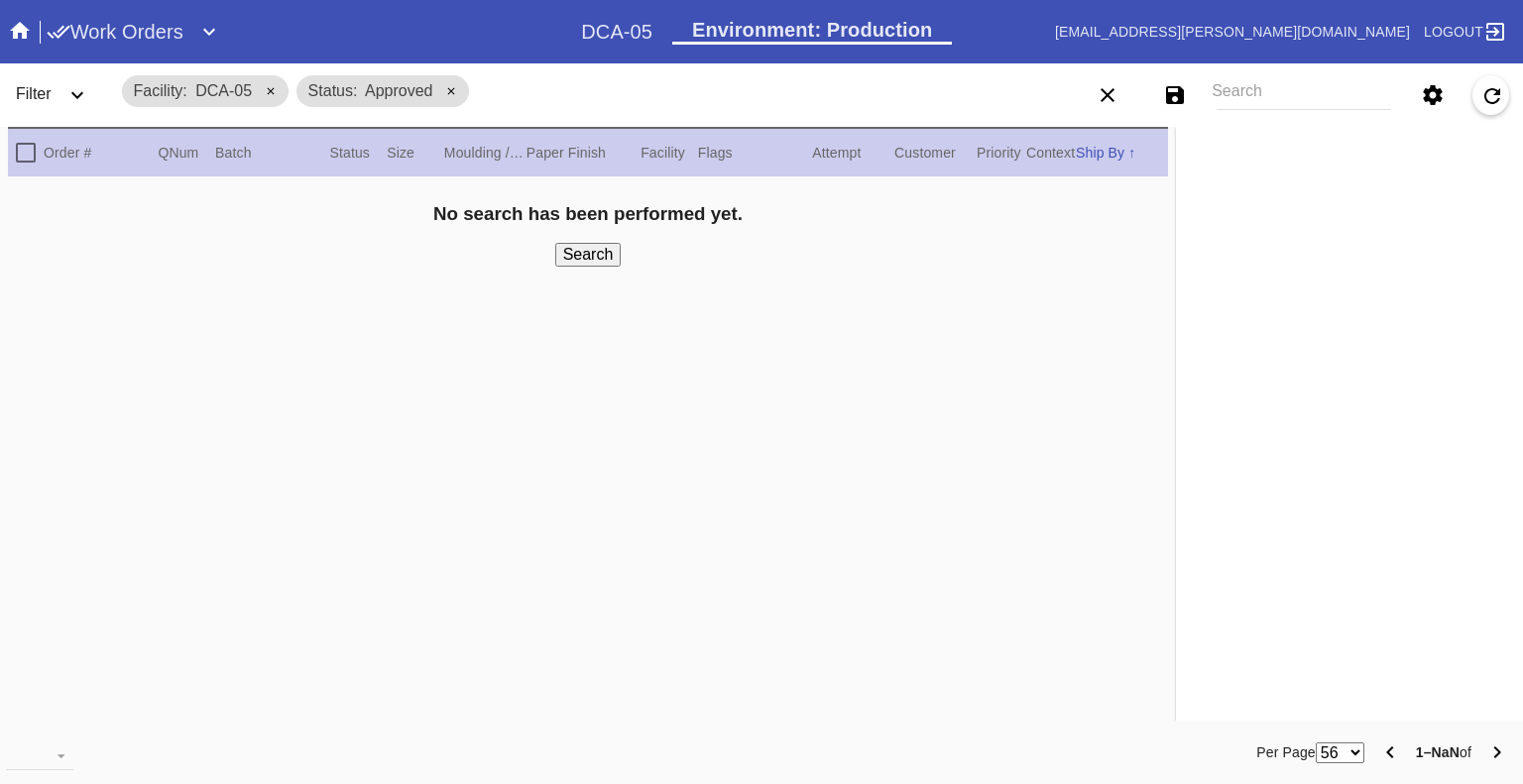 click at bounding box center (77, 95) 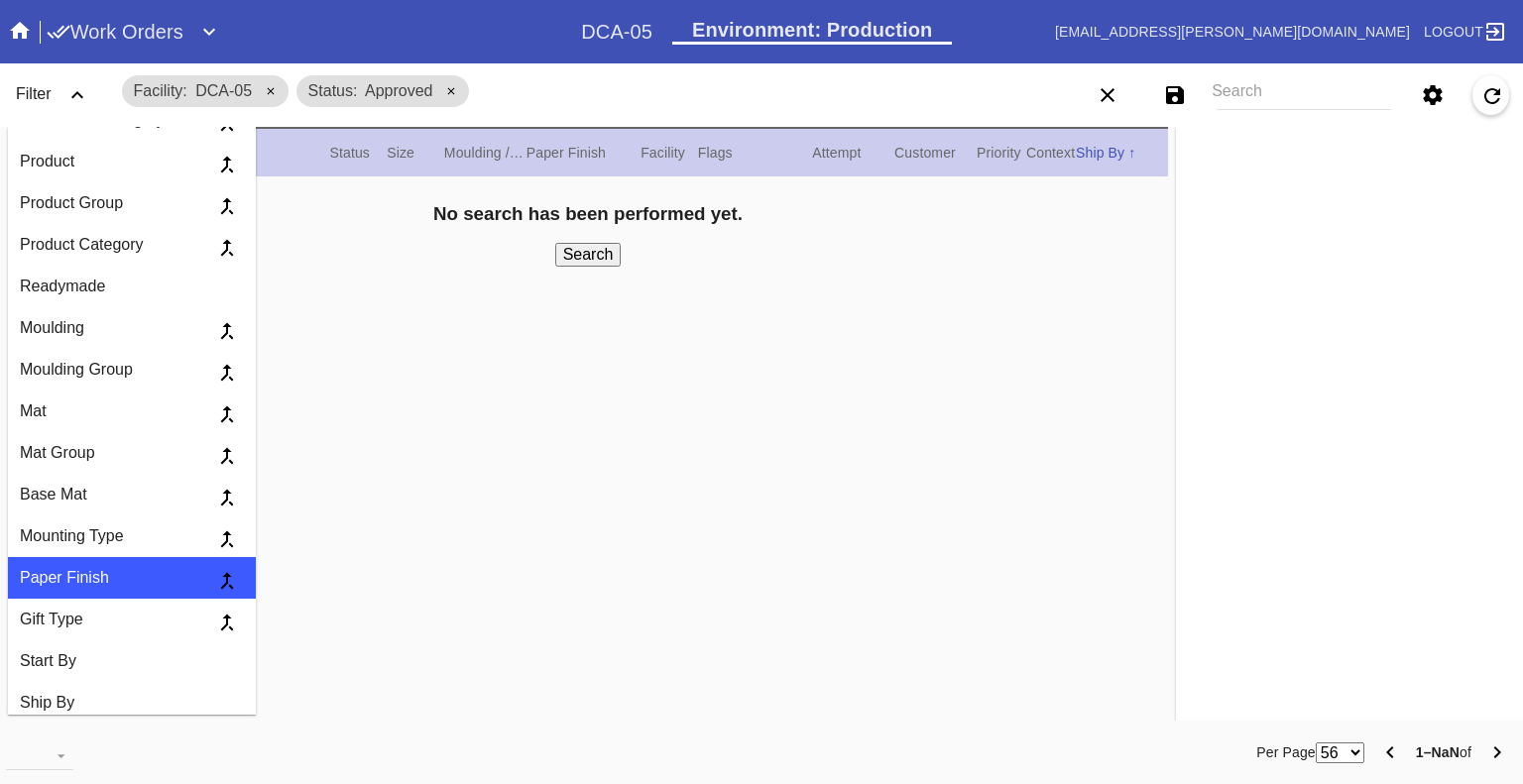 scroll, scrollTop: 1388, scrollLeft: 0, axis: vertical 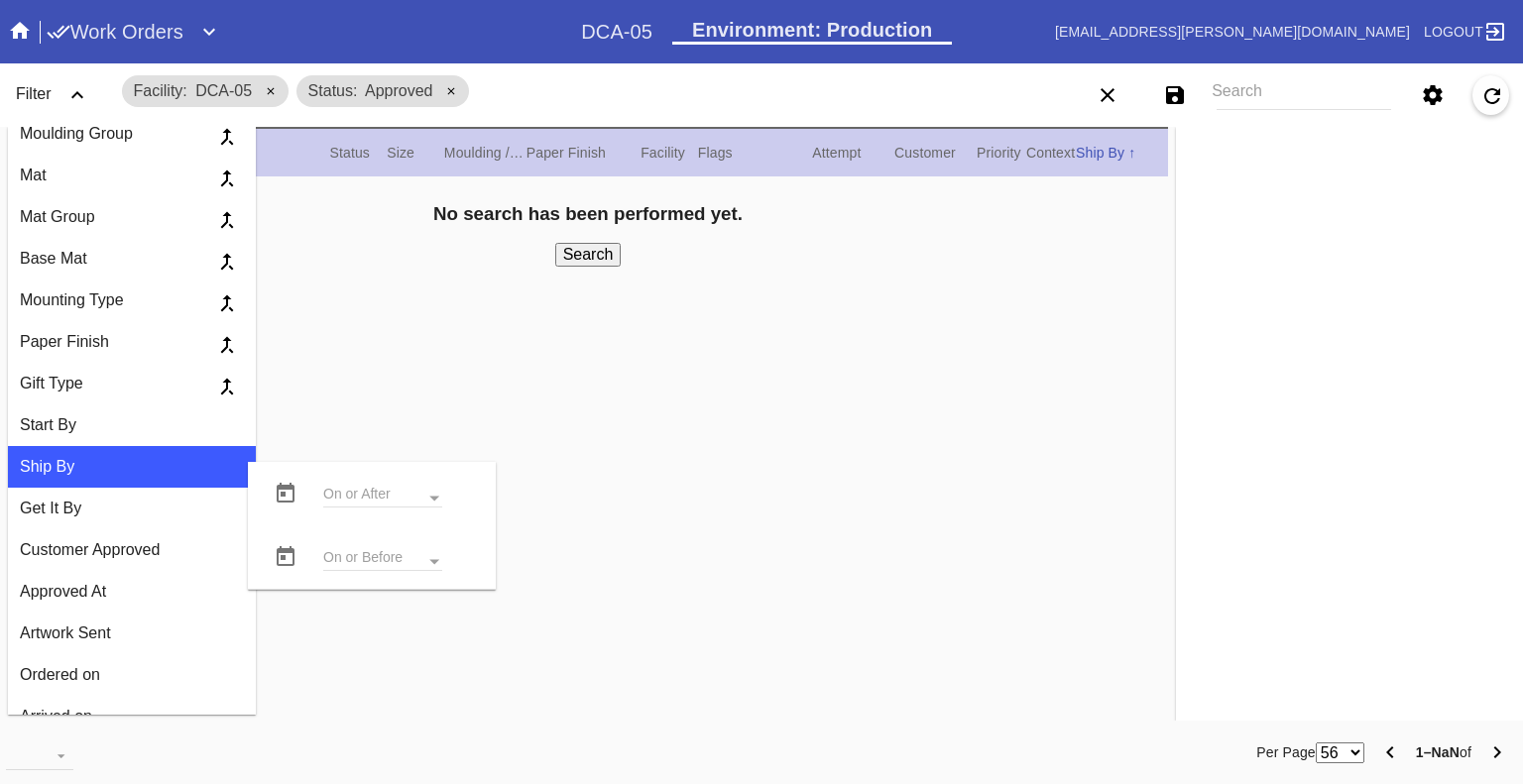 click at bounding box center [286, 557] 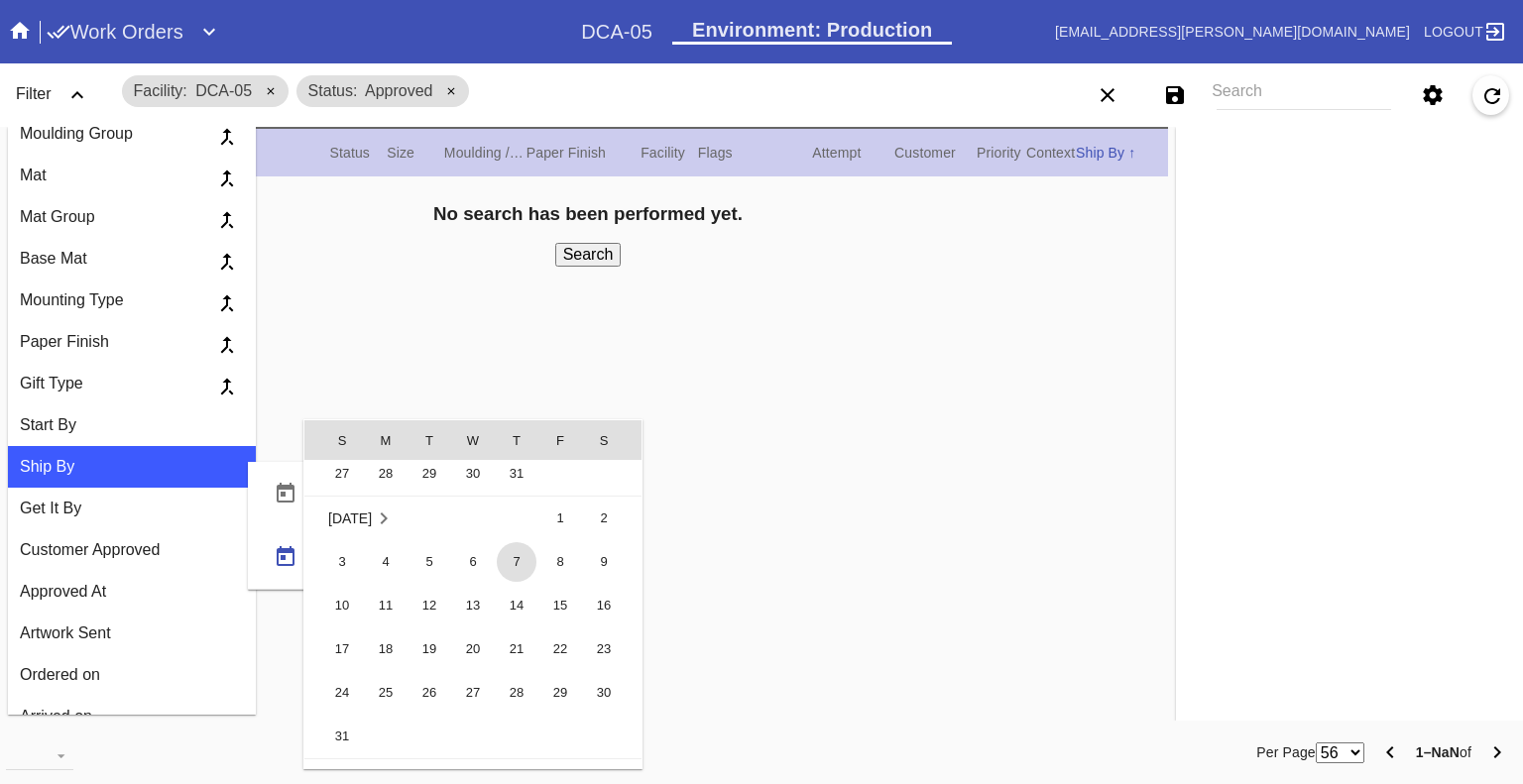 scroll, scrollTop: 458426, scrollLeft: 0, axis: vertical 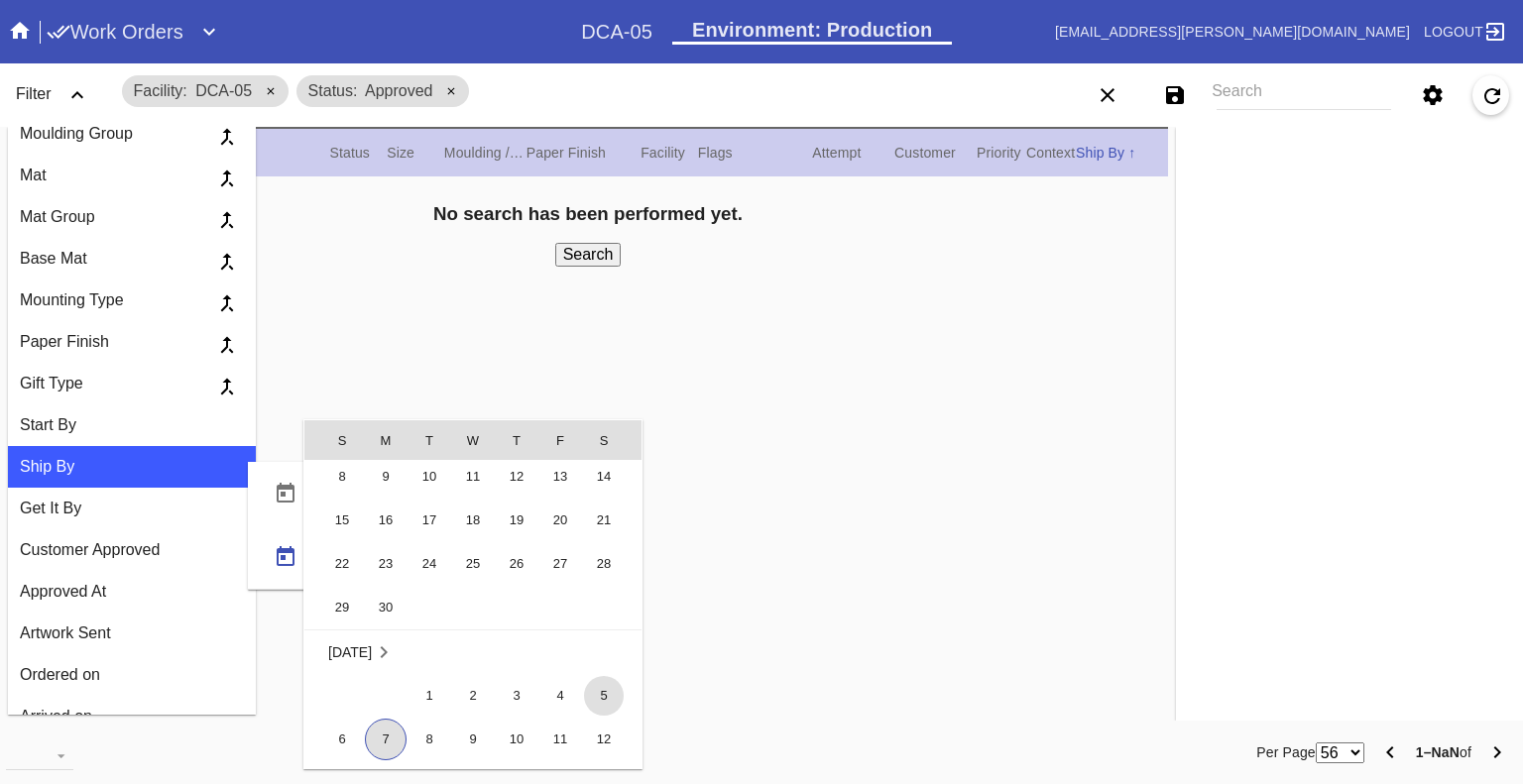 click on "5" at bounding box center (604, 696) 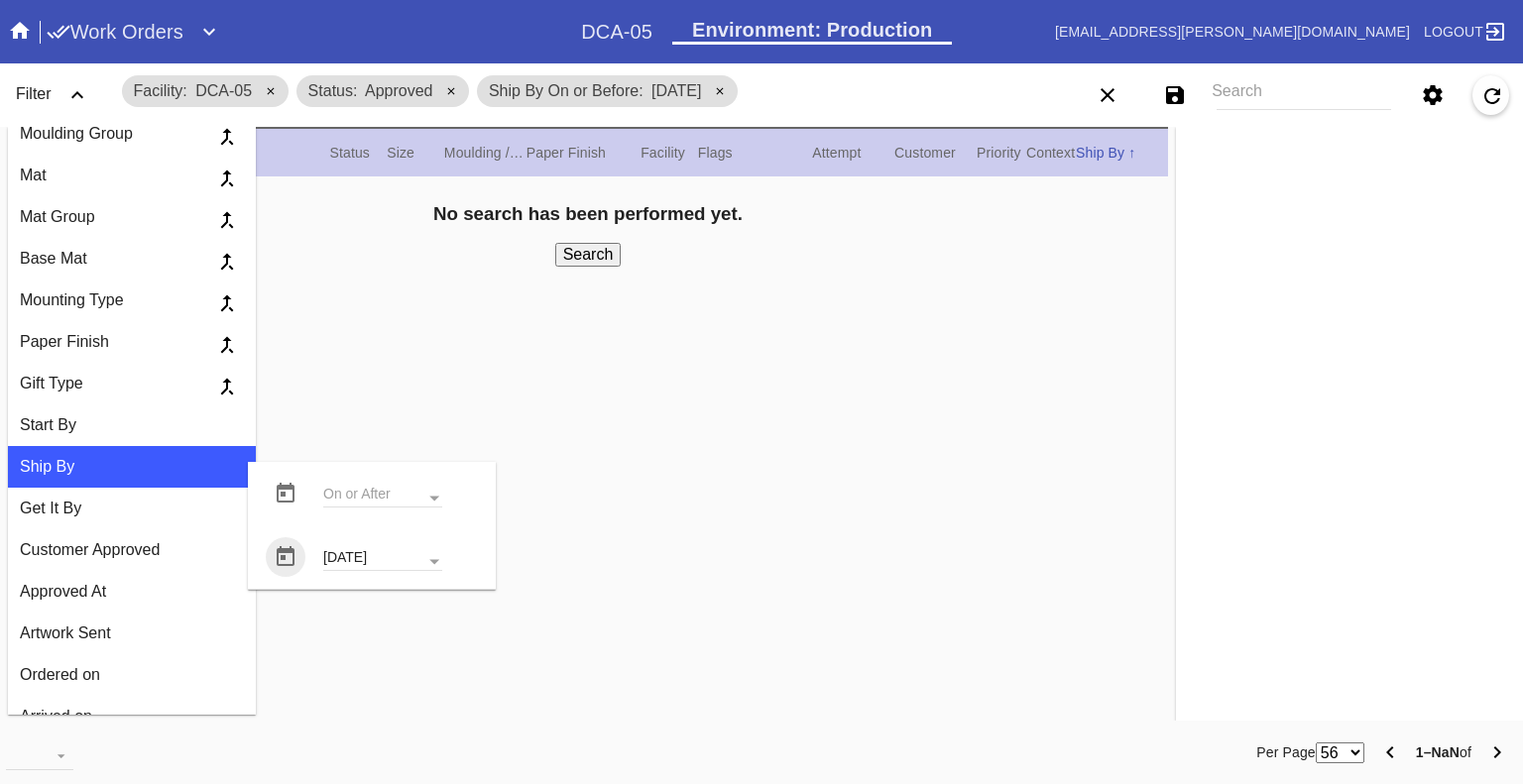 click on "No search has been performed yet. Search" at bounding box center (588, 235) 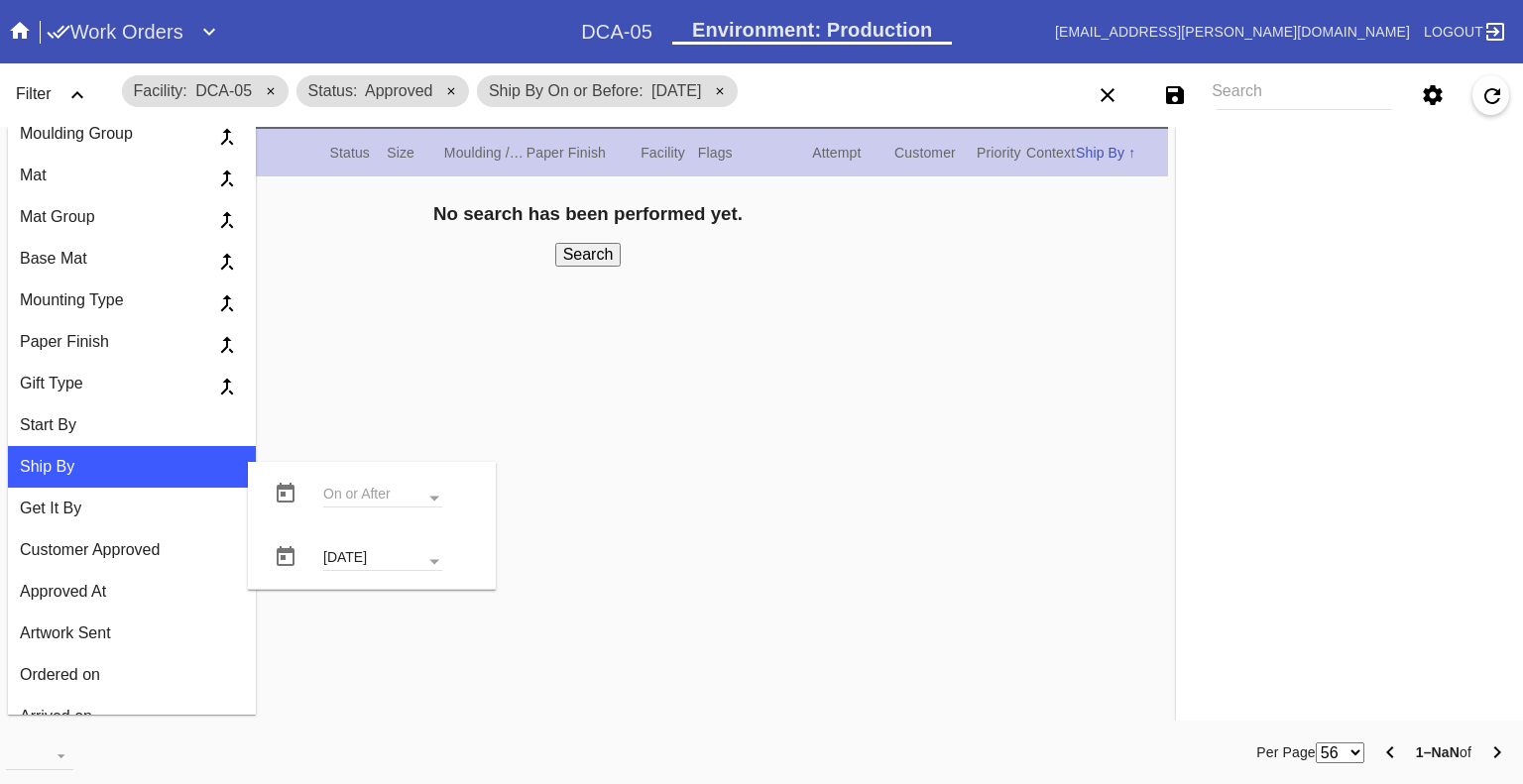 click on "Search" at bounding box center [588, 255] 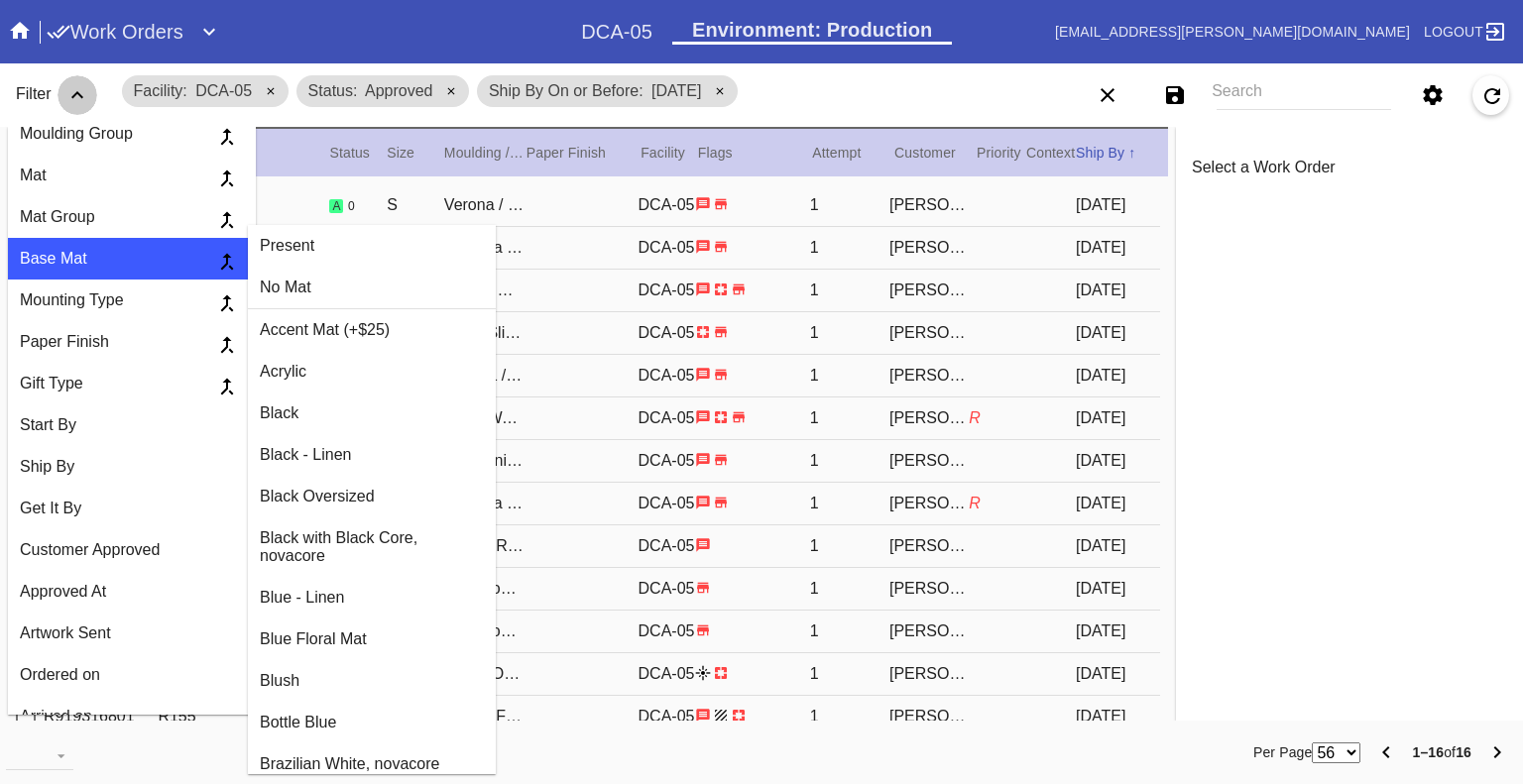 click 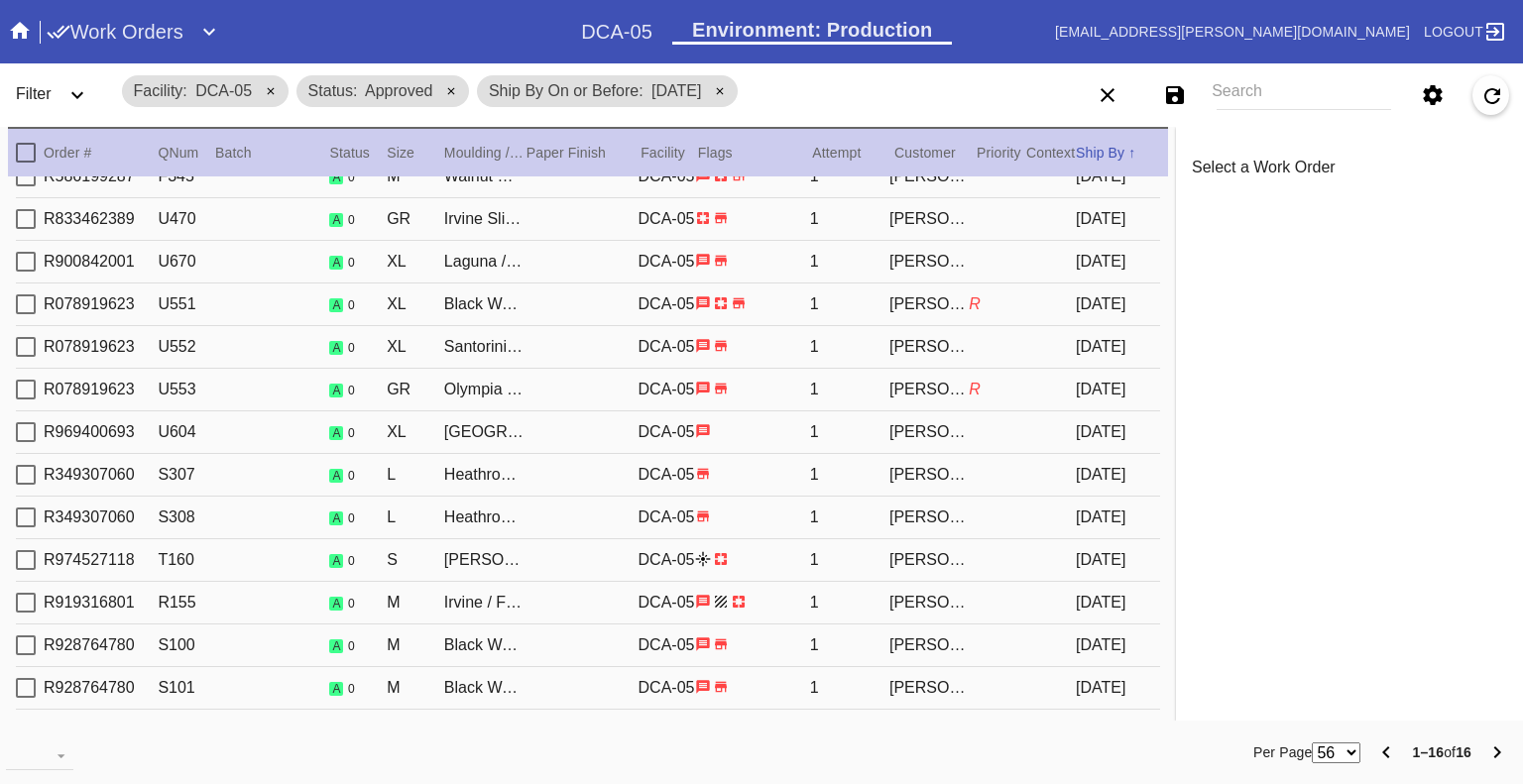 scroll, scrollTop: 151, scrollLeft: 0, axis: vertical 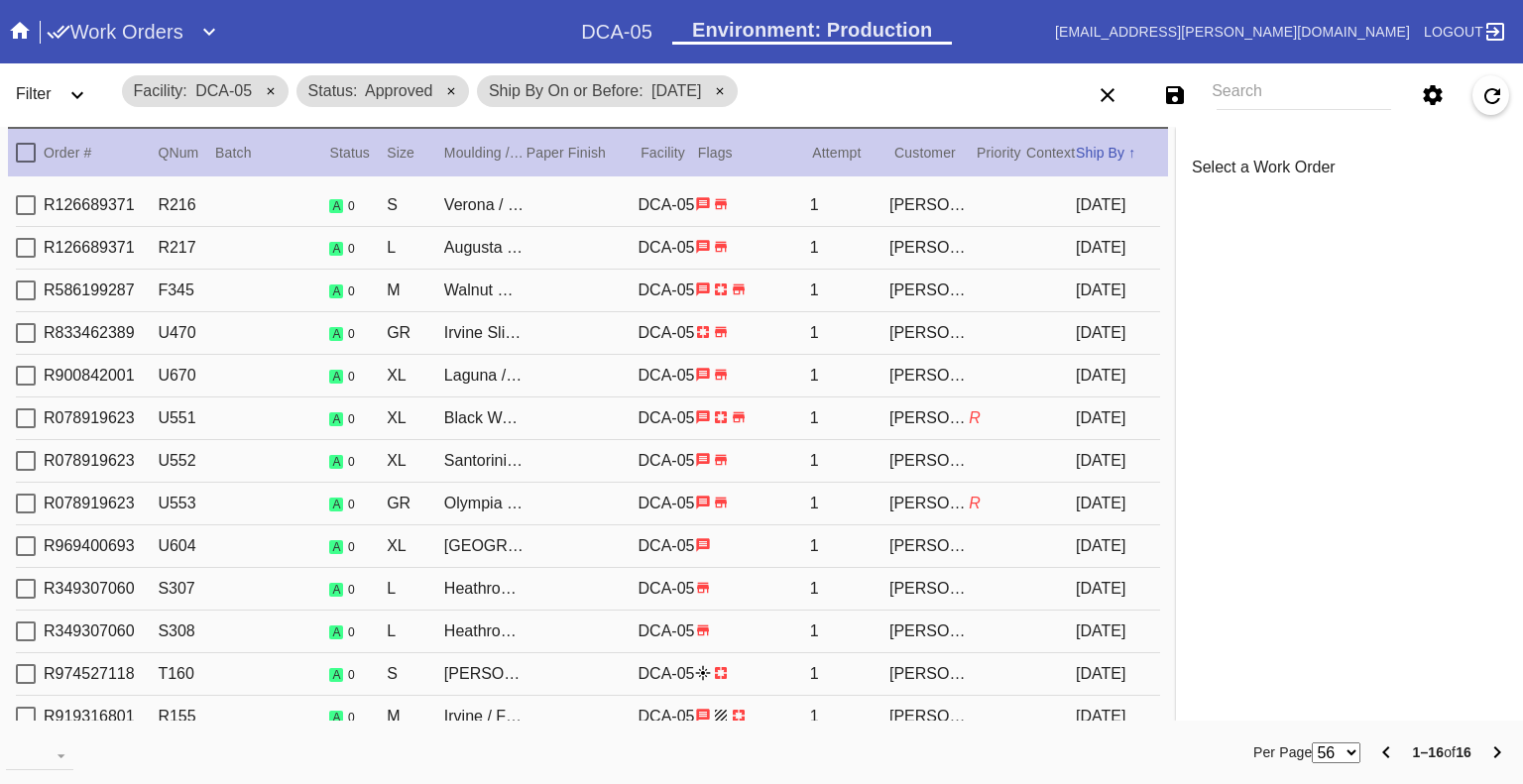 click at bounding box center (26, 205) 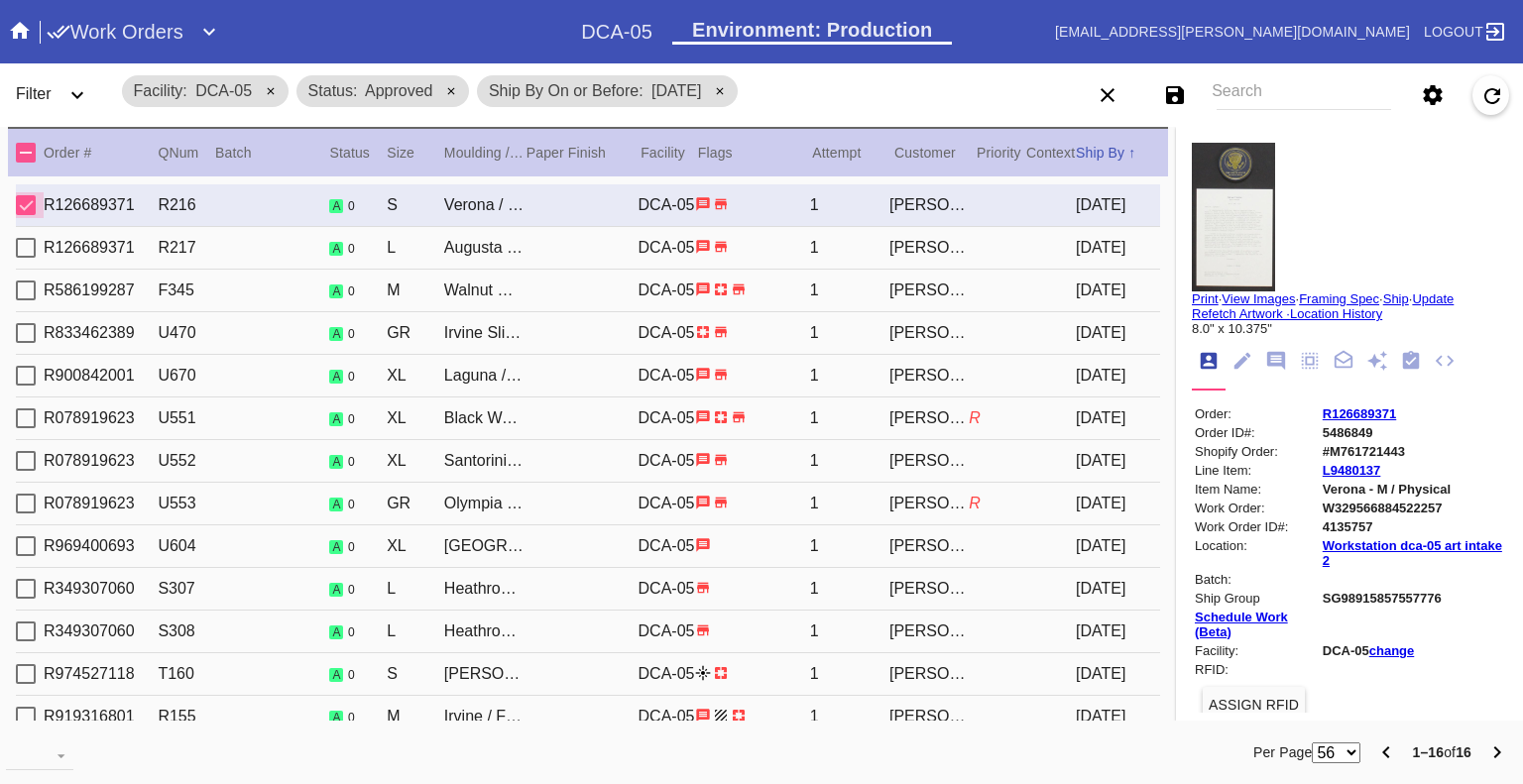 click at bounding box center (26, 205) 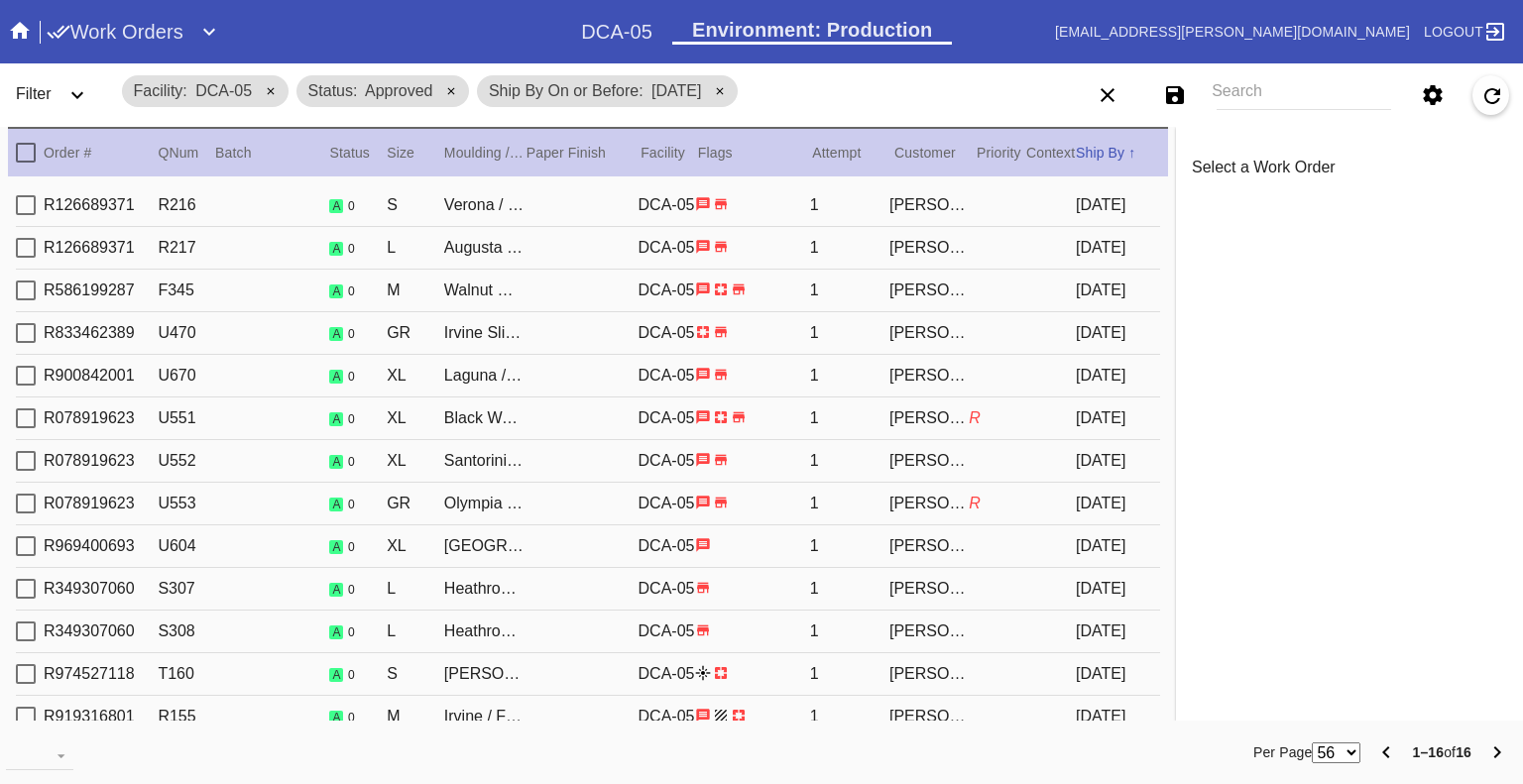 click at bounding box center (26, 290) 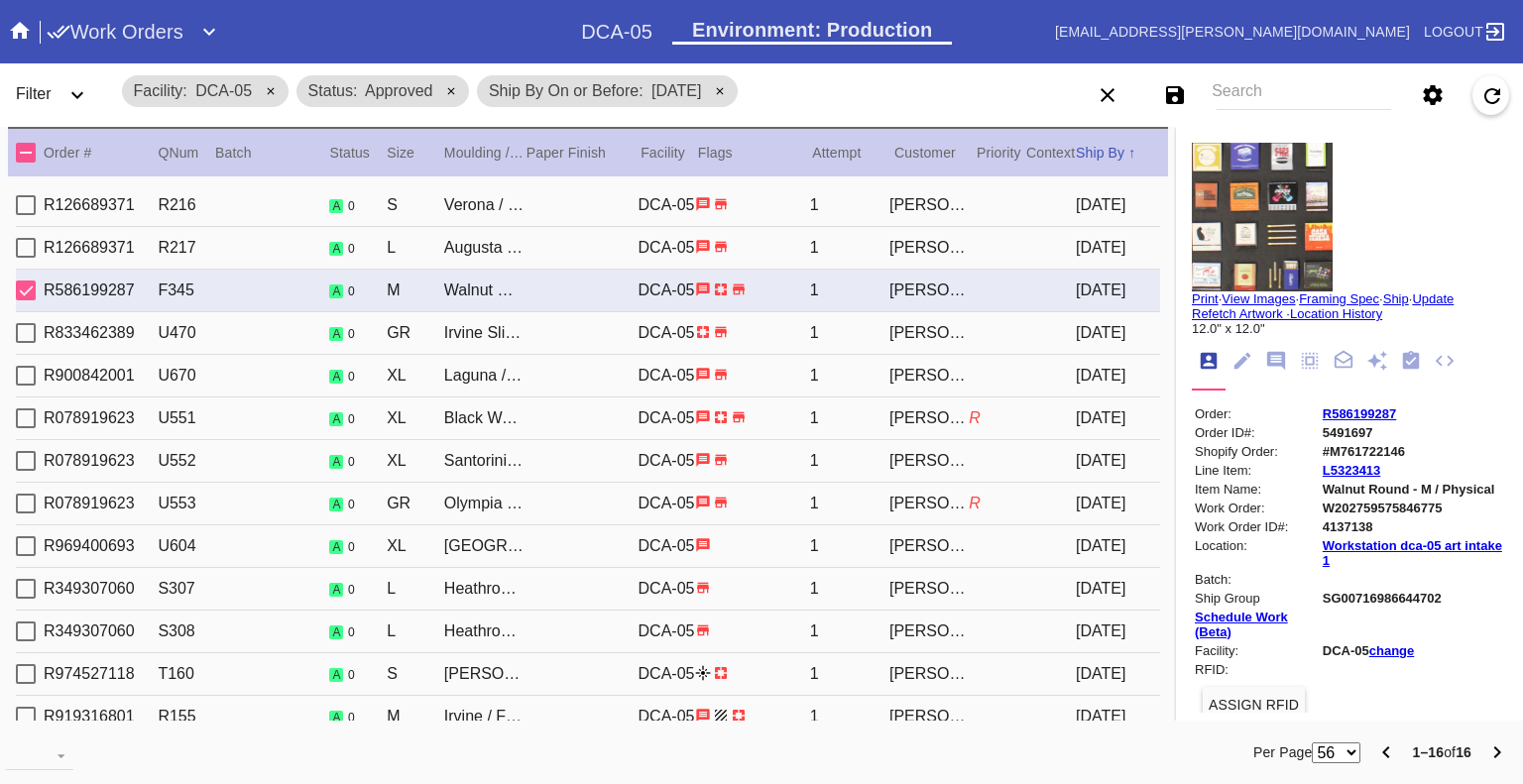click at bounding box center (26, 290) 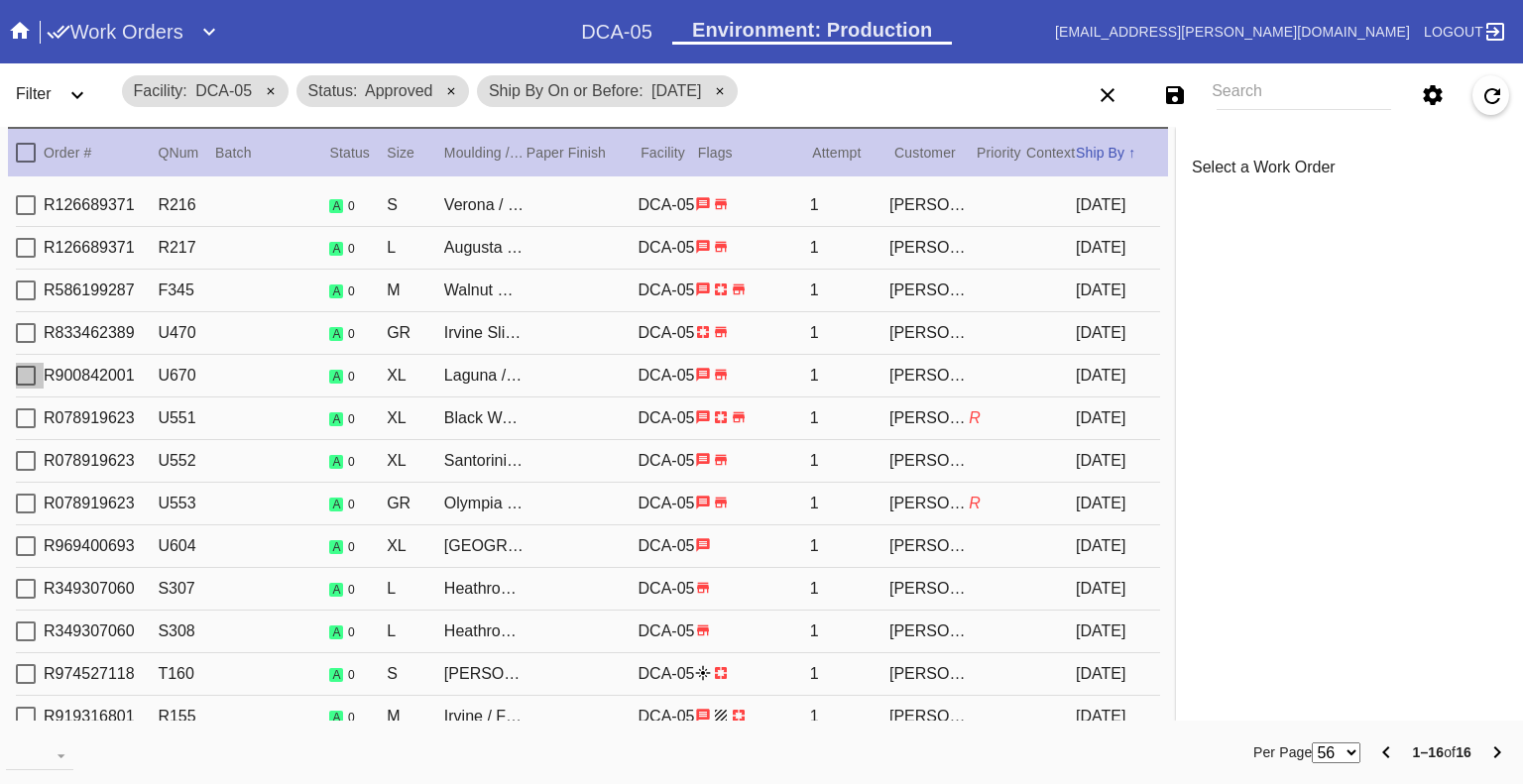 click at bounding box center (26, 376) 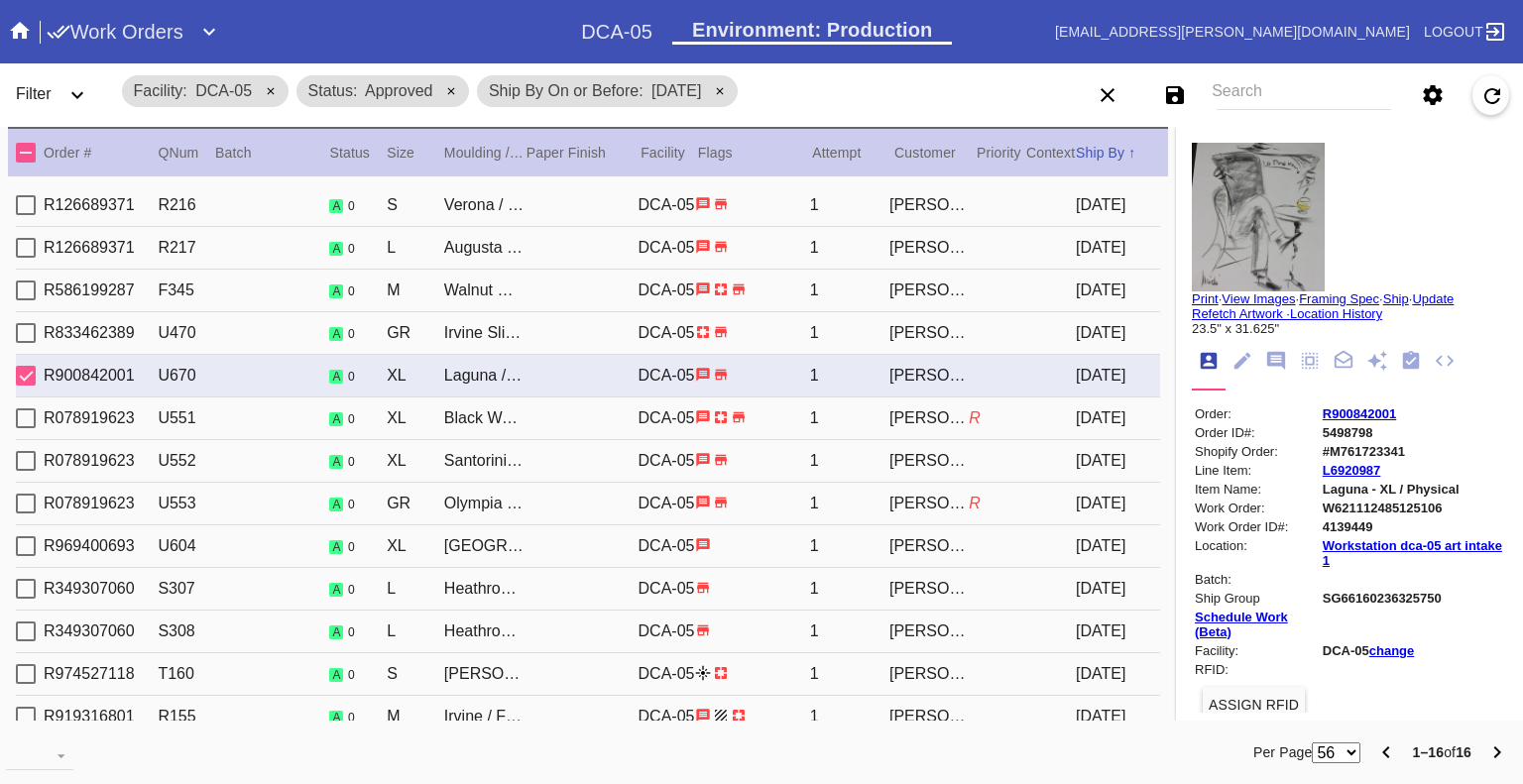 click at bounding box center (26, 376) 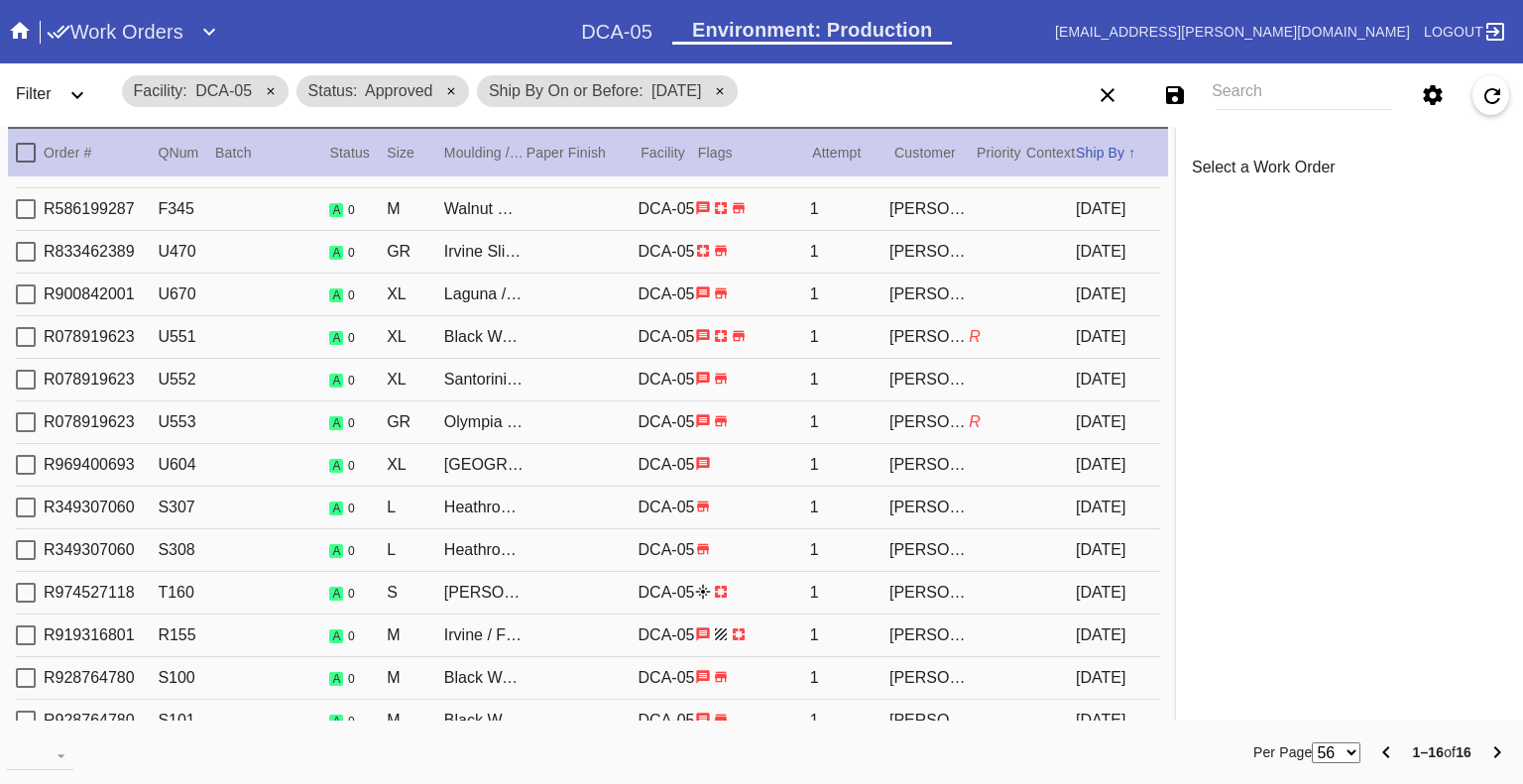 scroll, scrollTop: 151, scrollLeft: 0, axis: vertical 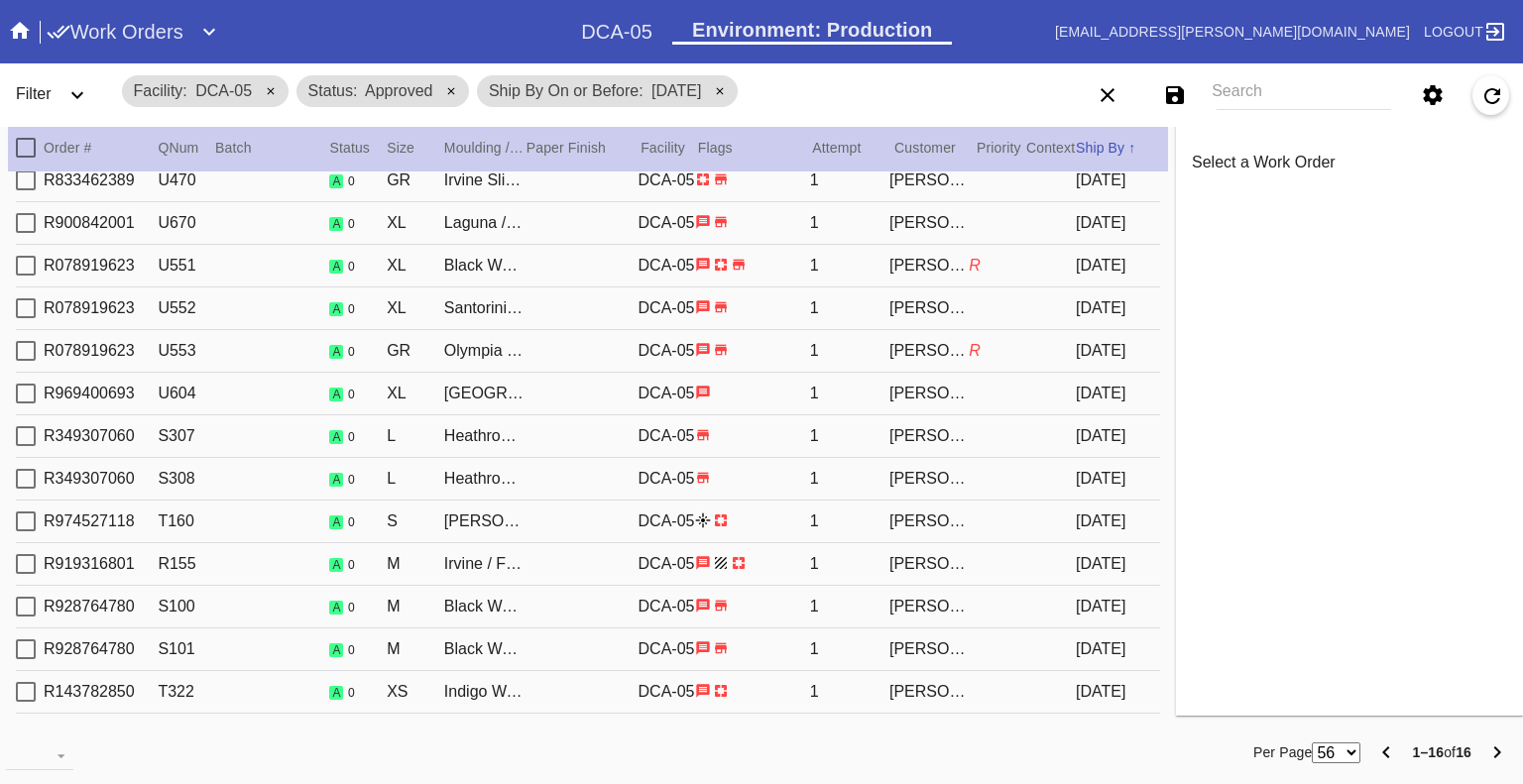 click 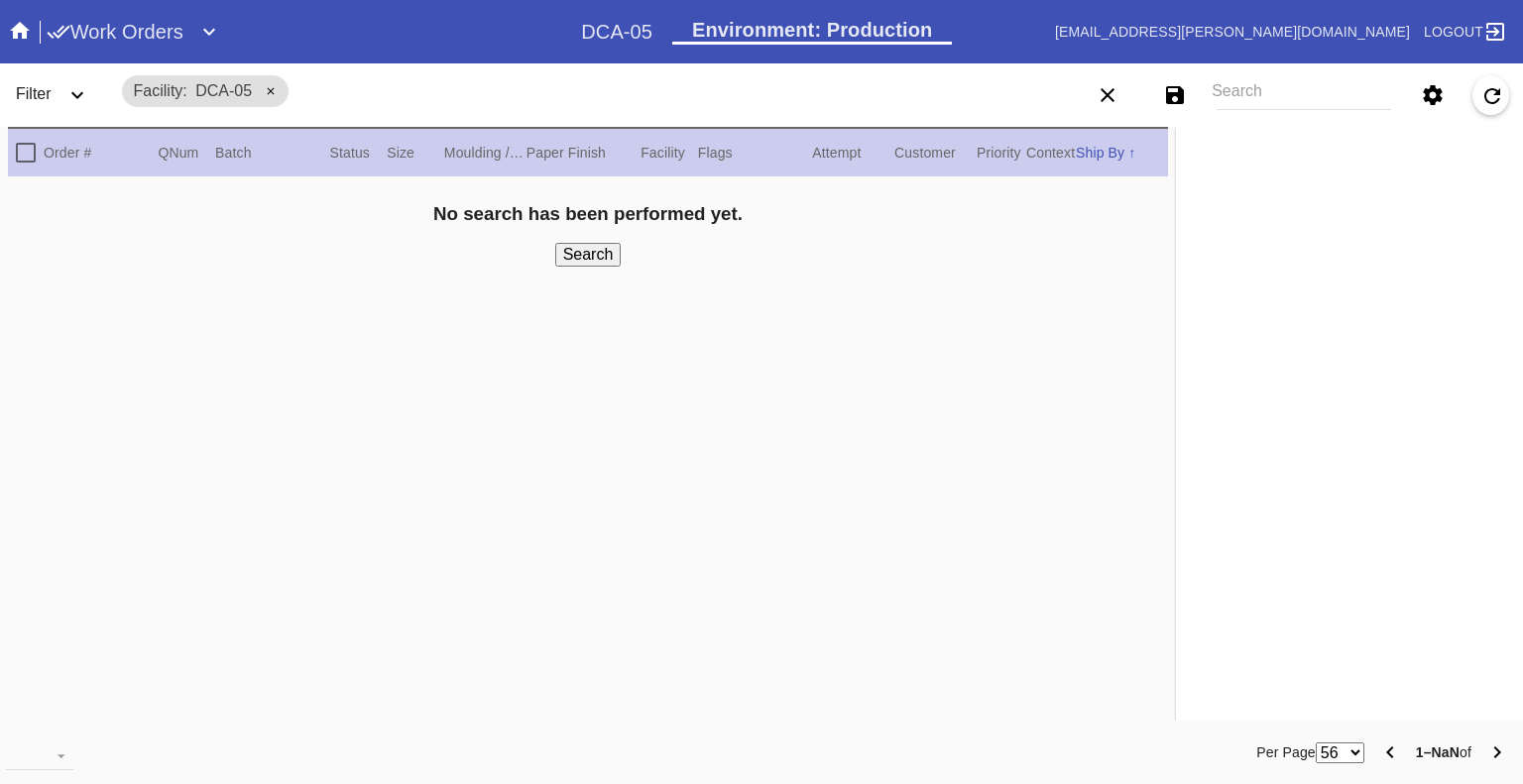 scroll, scrollTop: 0, scrollLeft: 0, axis: both 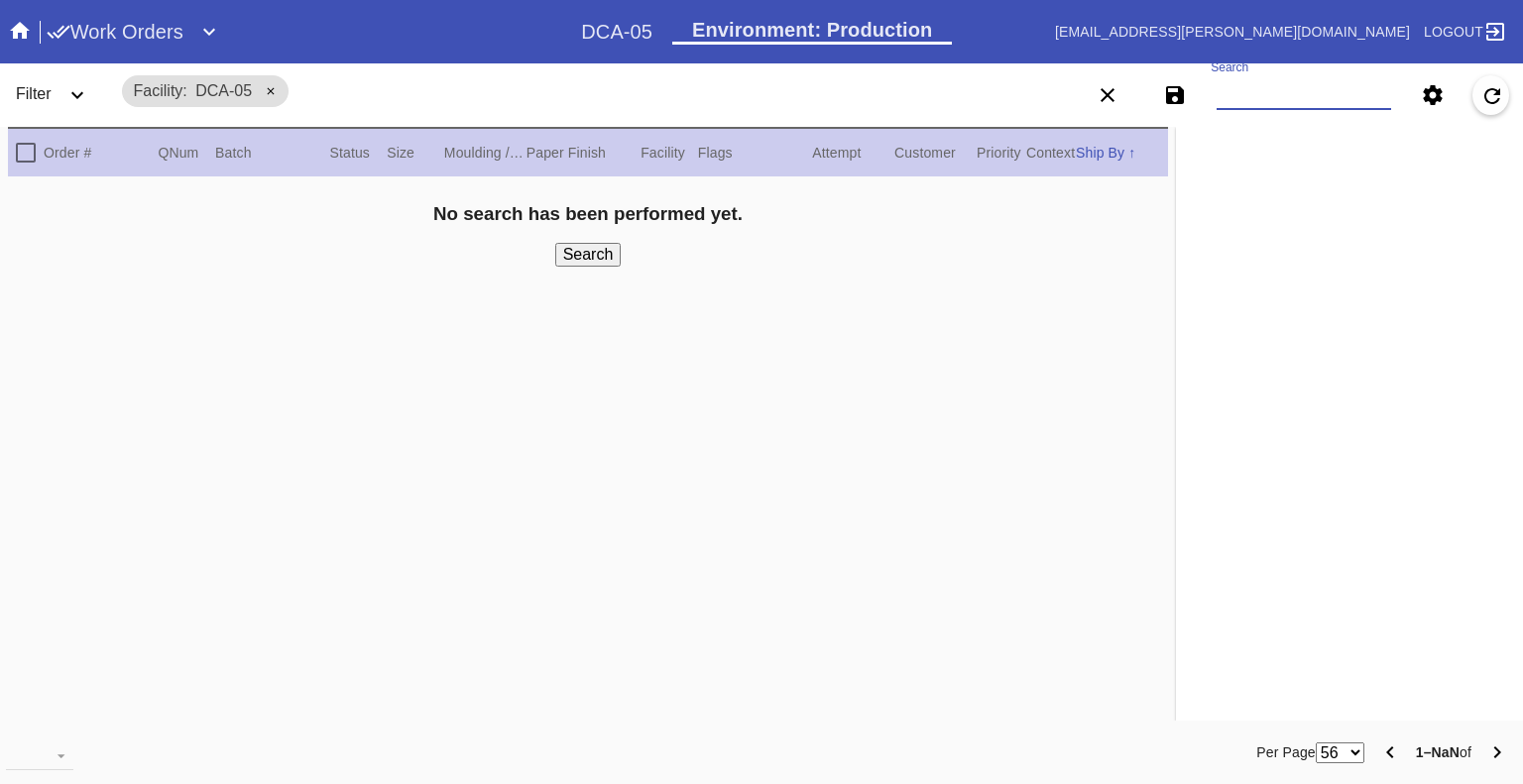 paste on "W391833812102916 W601065770691940 W628889823265508 W268604364771630 W260120036468460 W899278800507085 W562198260684522 W621112485125106 W260589979217560 W729288285008097 W242315390305484 W944867557079870 W602568165247623 W072831191933391 W889719885299731 W864314975535074 W674793651169373 W553257744494078 W189259917201467 W356553951877996 W604657246056460 W384132448857950 W679037968157142 W634242291409131 W650656059683048 W570933268385044 W170269332147472 W364412599233174 W334065914446007 W178988662390611 W939177897463117 W705031371076603 W875284204798848 W977571378611421" 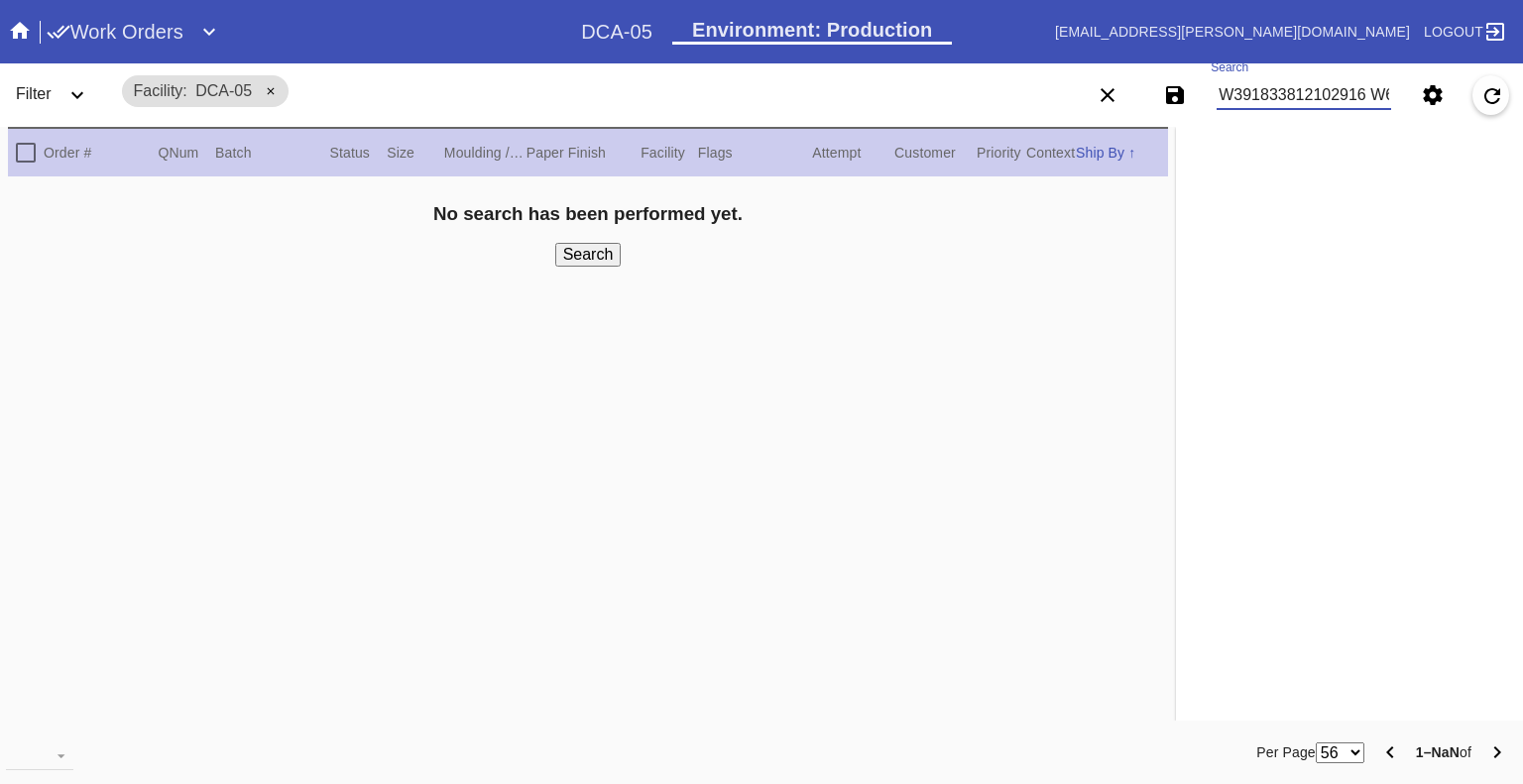 scroll, scrollTop: 0, scrollLeft: 4976, axis: horizontal 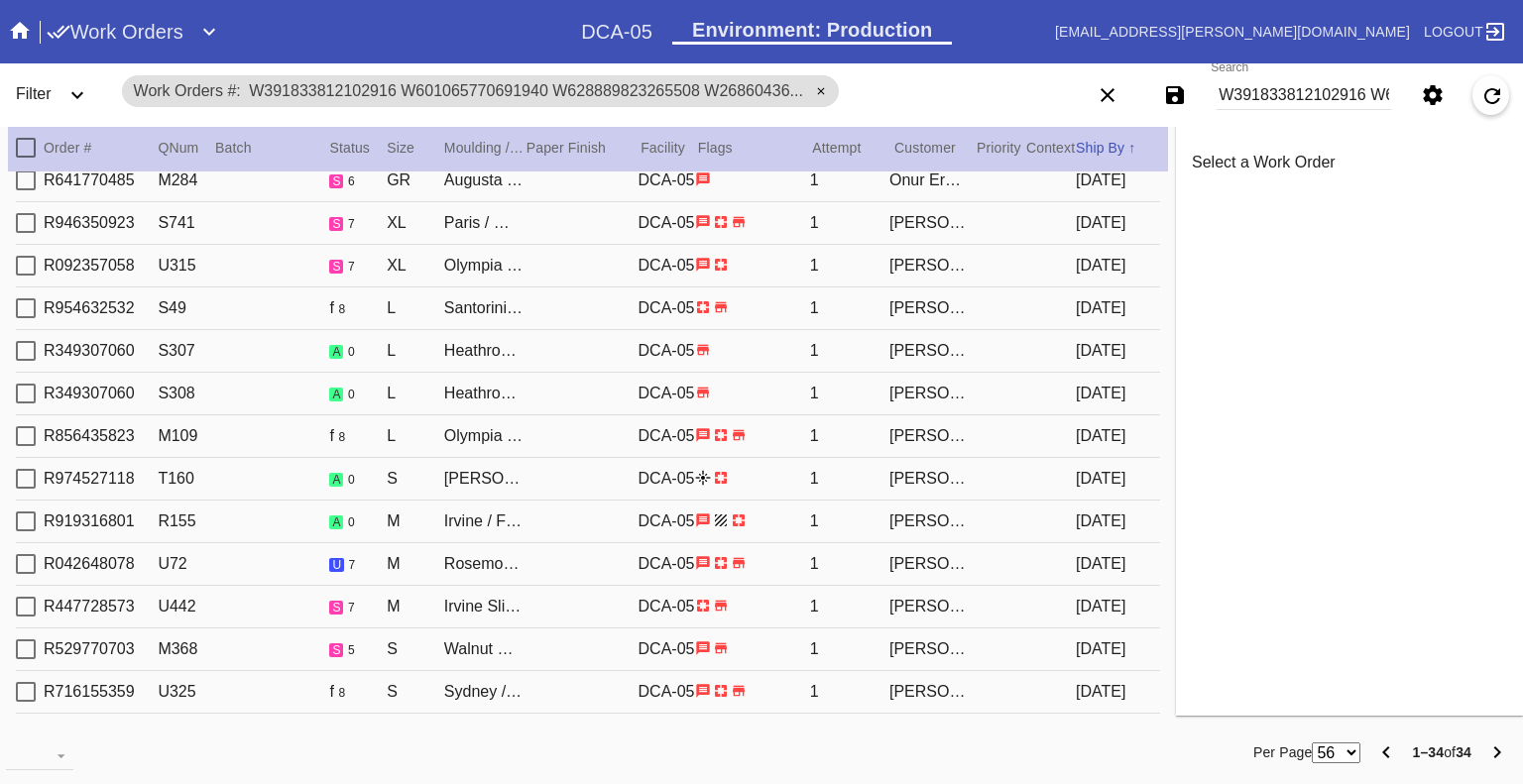 click on "W391833812102916 W601065770691940 W628889823265508 W268604364771630 W260120036468460 W899278800507085 W562198260684522 W621112485125106 W260589979217560 W729288285008097 W242315390305484 W944867557079870 W602568165247623 W072831191933391 W889719885299731 W864314975535074 W674793651169373 W553257744494078 W189259917201467 W356553951877996 W604657246056460 W384132448857950 W679037968157142 W634242291409131 W650656059683048 W570933268385044 W170269332147472 W364412599233174 W334065914446007 W178988662390611 W939177897463117 W705031371076603 W875284204798848 W977571378611421" at bounding box center [1304, 95] 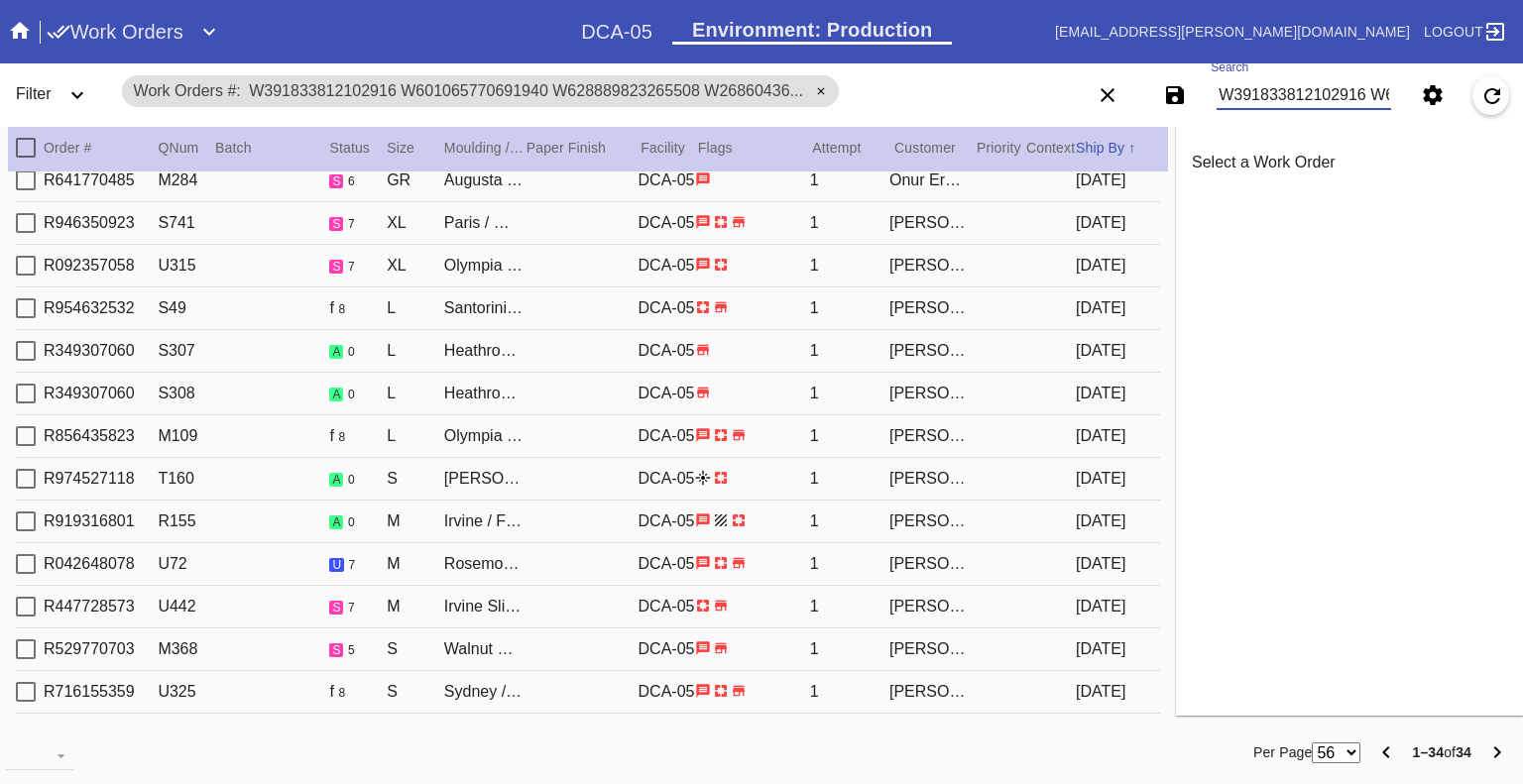 click on "W391833812102916 W601065770691940 W628889823265508 W268604364771630 W260120036468460 W899278800507085 W562198260684522 W621112485125106 W260589979217560 W729288285008097 W242315390305484 W944867557079870 W602568165247623 W072831191933391 W889719885299731 W864314975535074 W674793651169373 W553257744494078 W189259917201467 W356553951877996 W604657246056460 W384132448857950 W679037968157142 W634242291409131 W650656059683048 W570933268385044 W170269332147472 W364412599233174 W334065914446007 W178988662390611 W939177897463117 W705031371076603 W875284204798848 W977571378611421" at bounding box center [1304, 95] 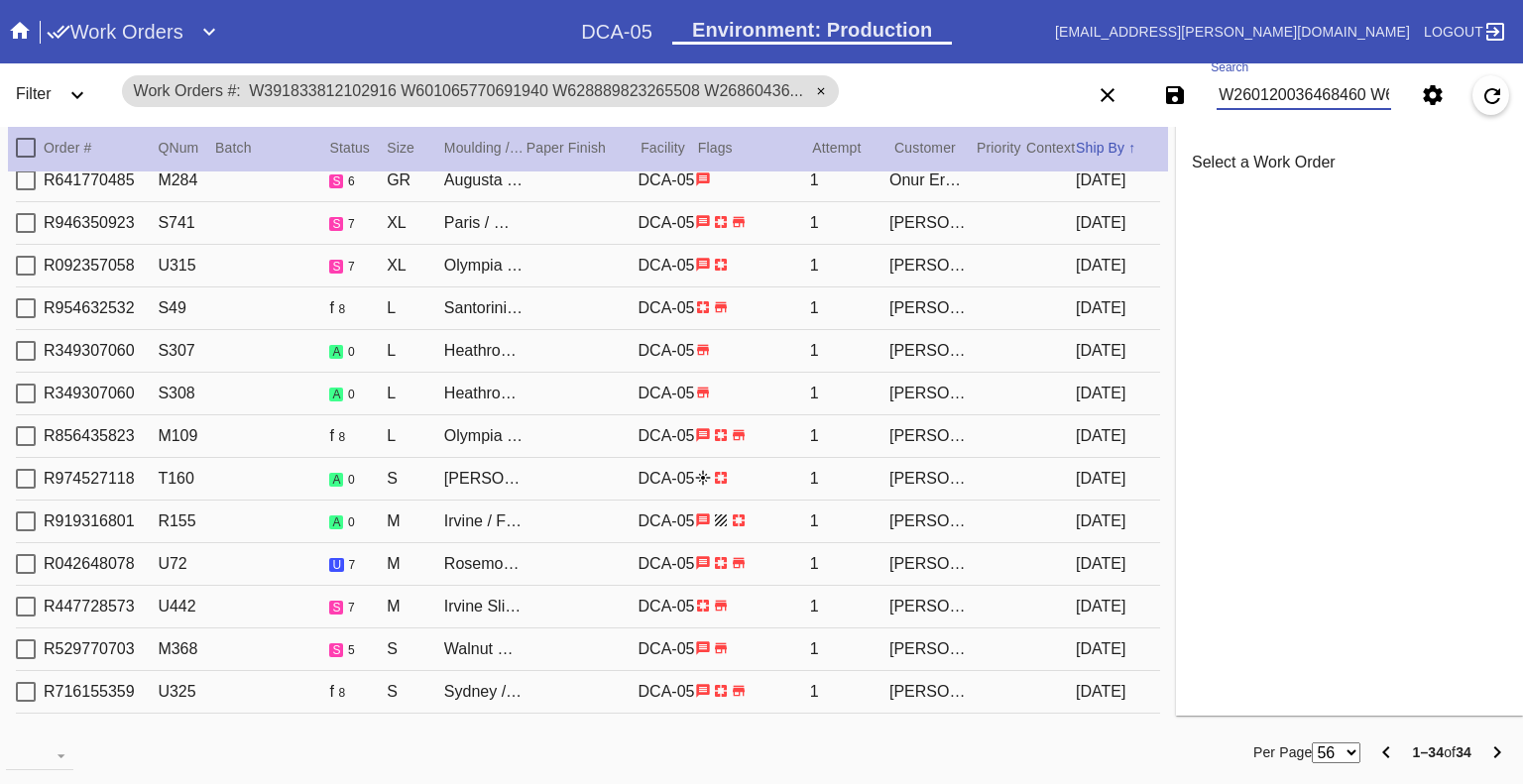scroll, scrollTop: 0, scrollLeft: 128, axis: horizontal 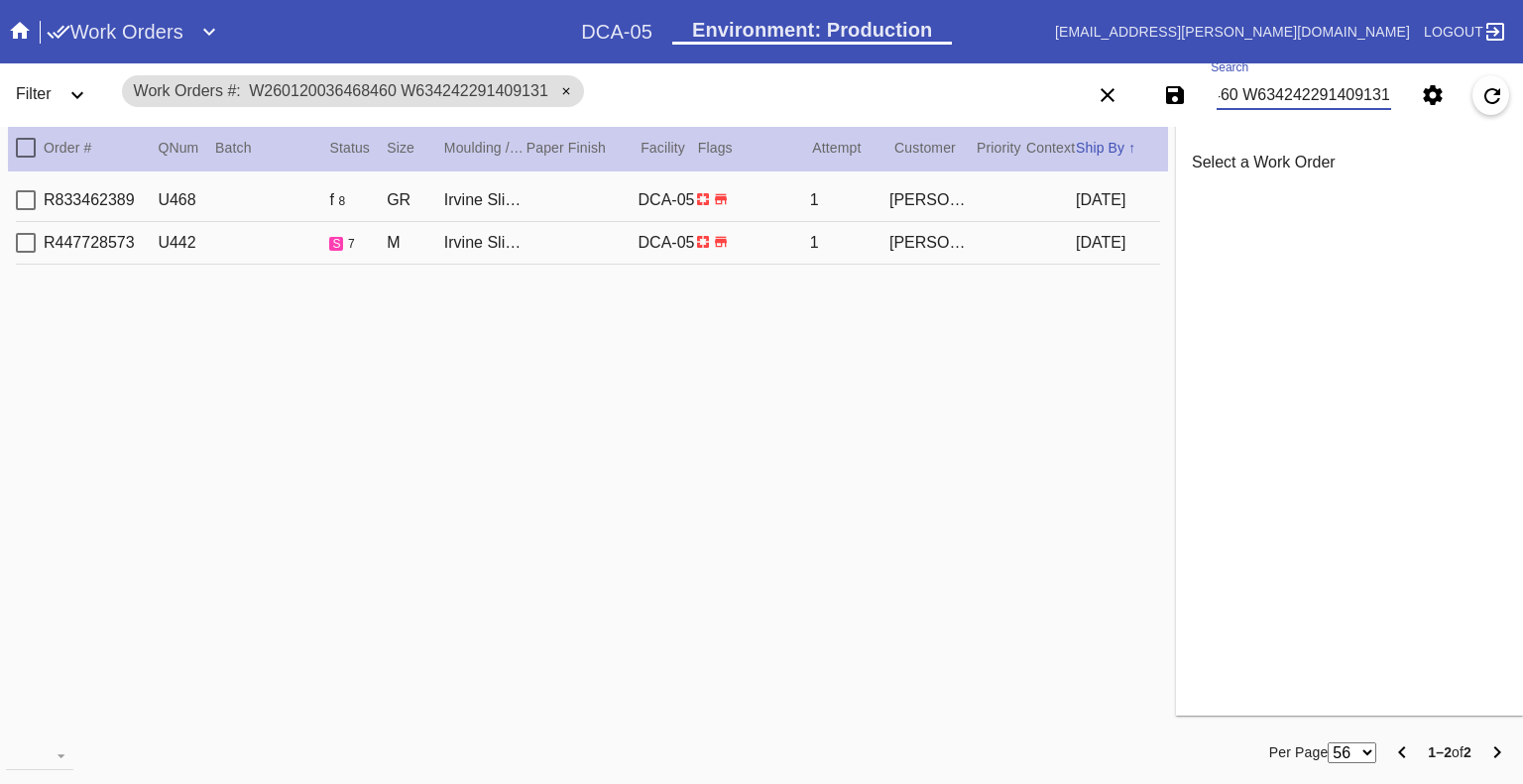 type on "W260120036468460 W634242291409131" 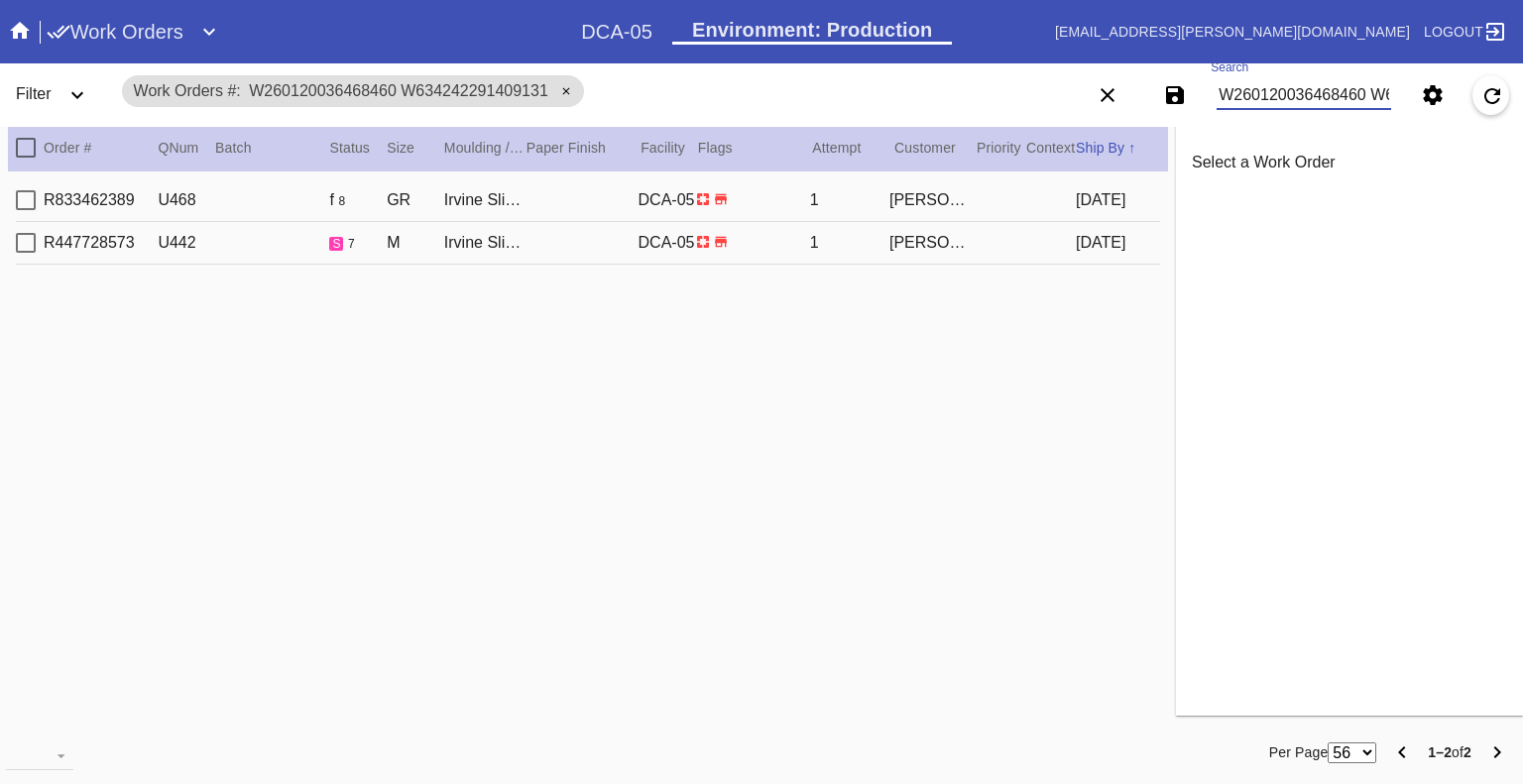 click at bounding box center [26, 243] 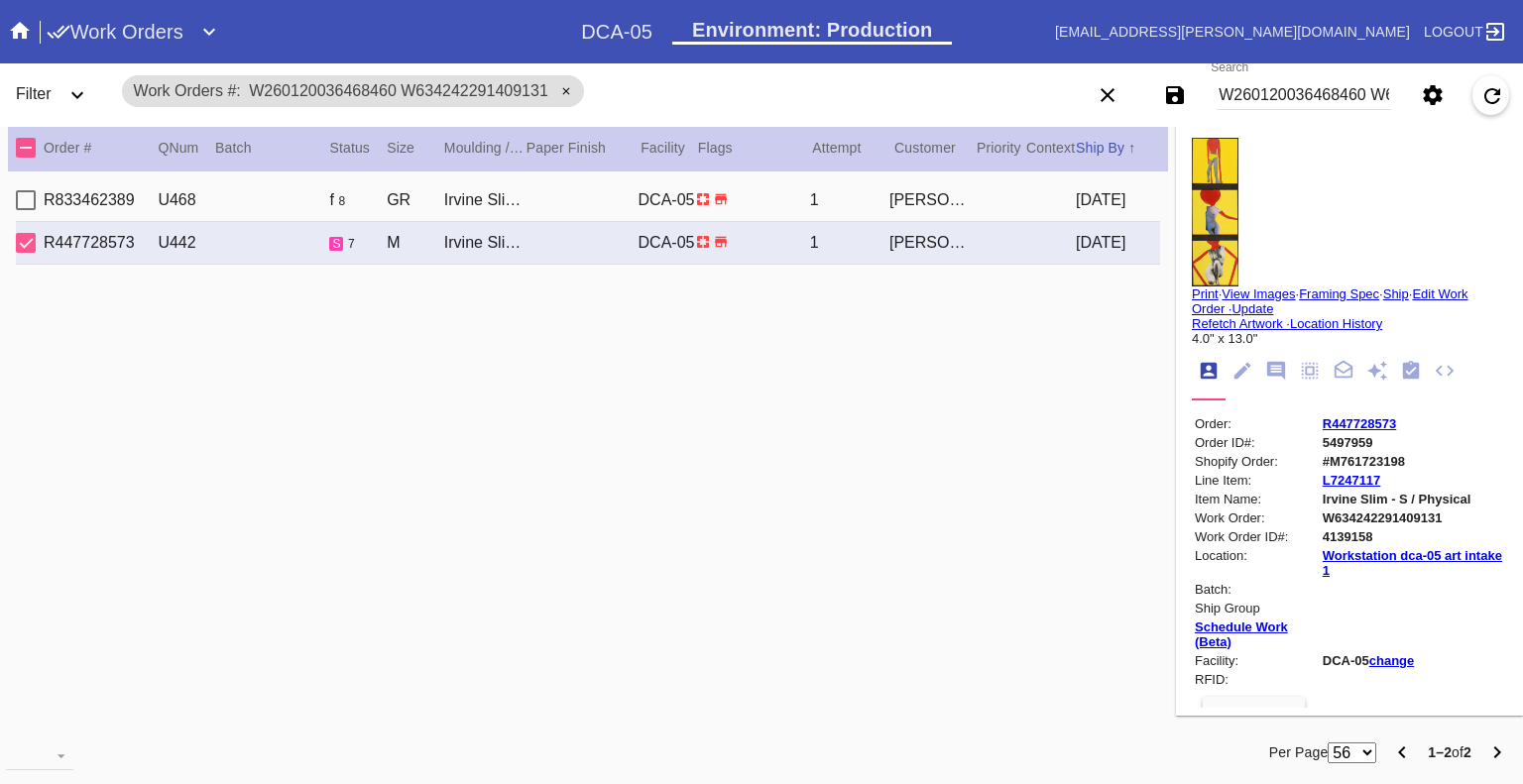 click on "W260120036468460 W634242291409131" at bounding box center (1304, 95) 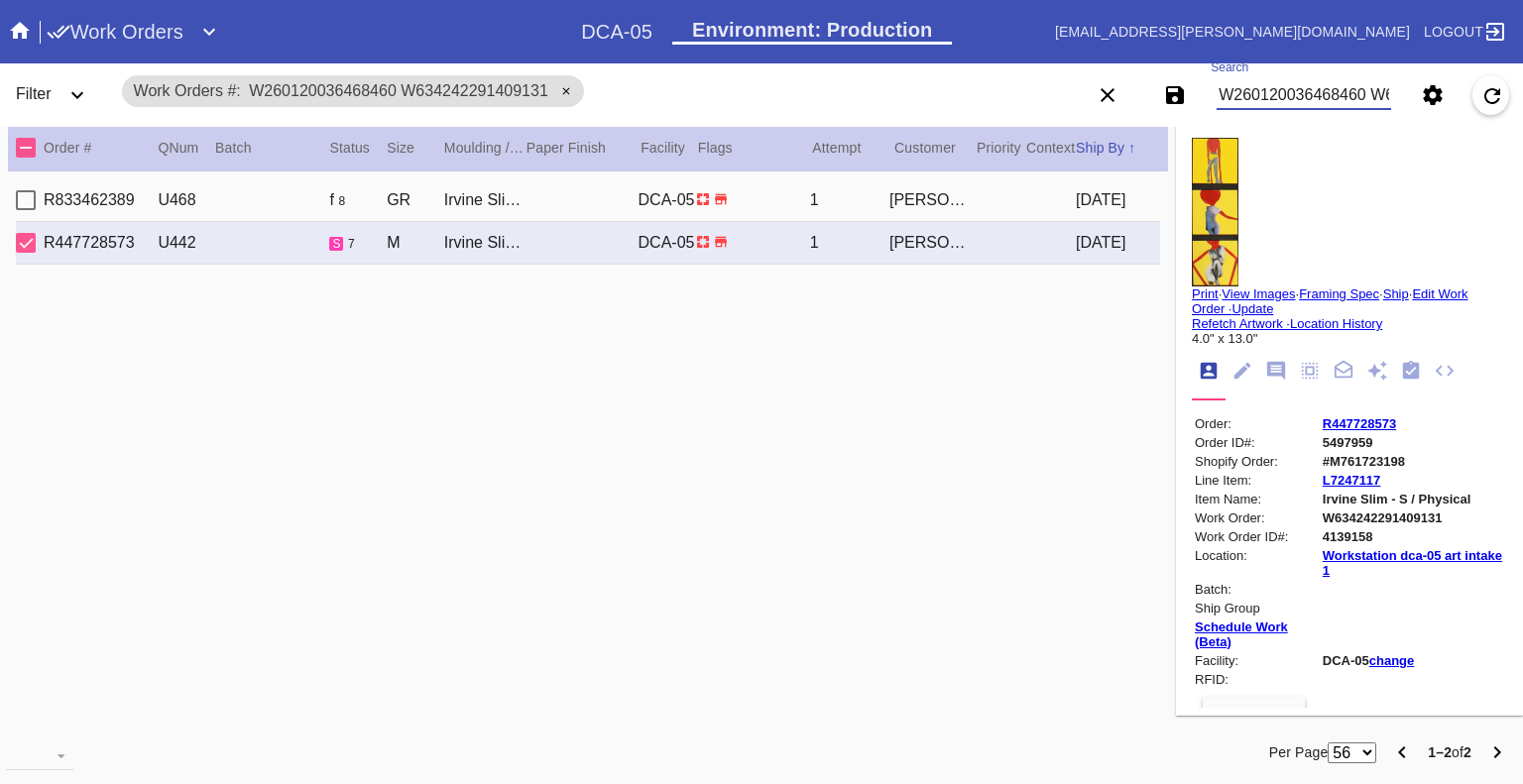 click on "W260120036468460 W634242291409131" at bounding box center [1304, 95] 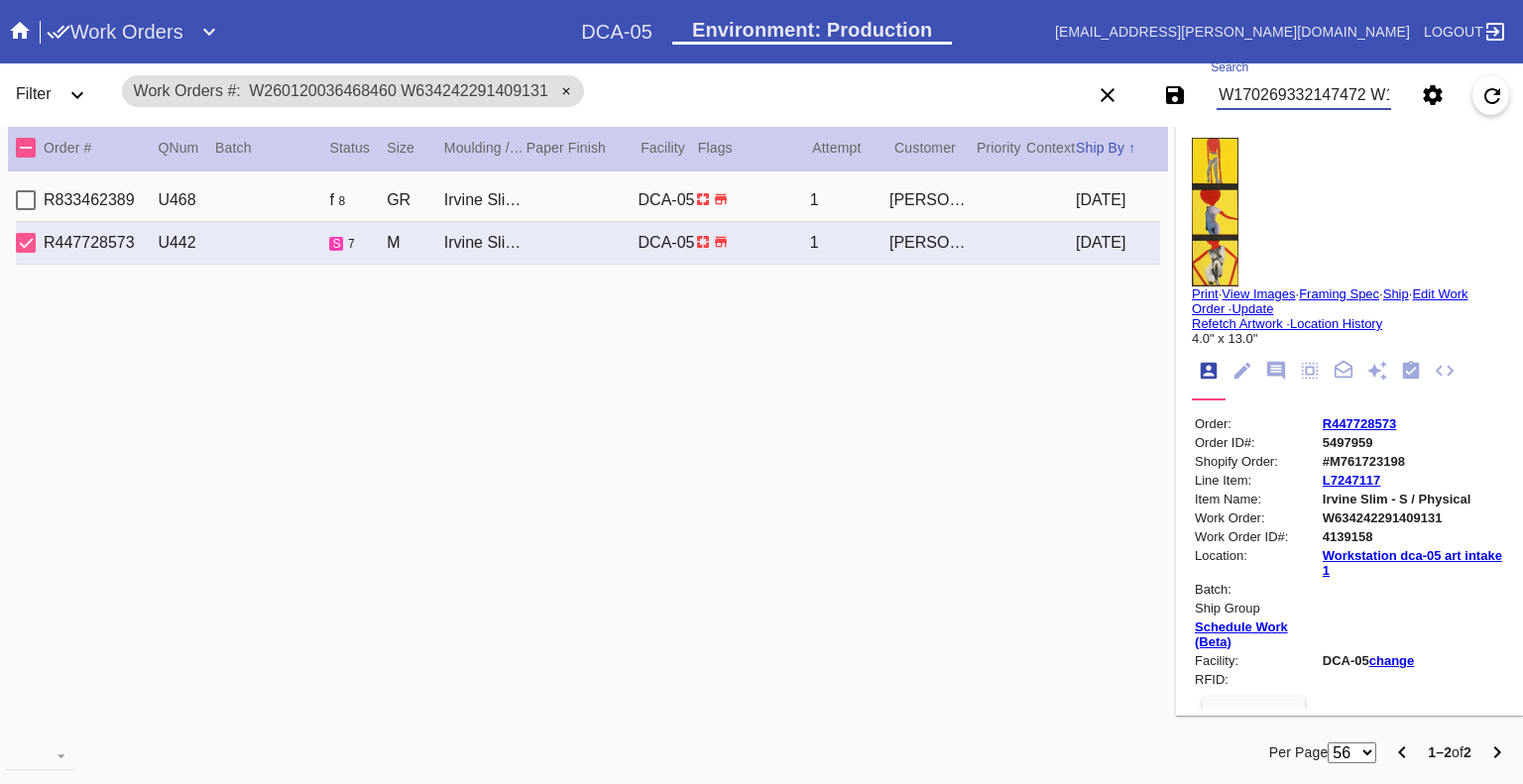 scroll, scrollTop: 0, scrollLeft: 1491, axis: horizontal 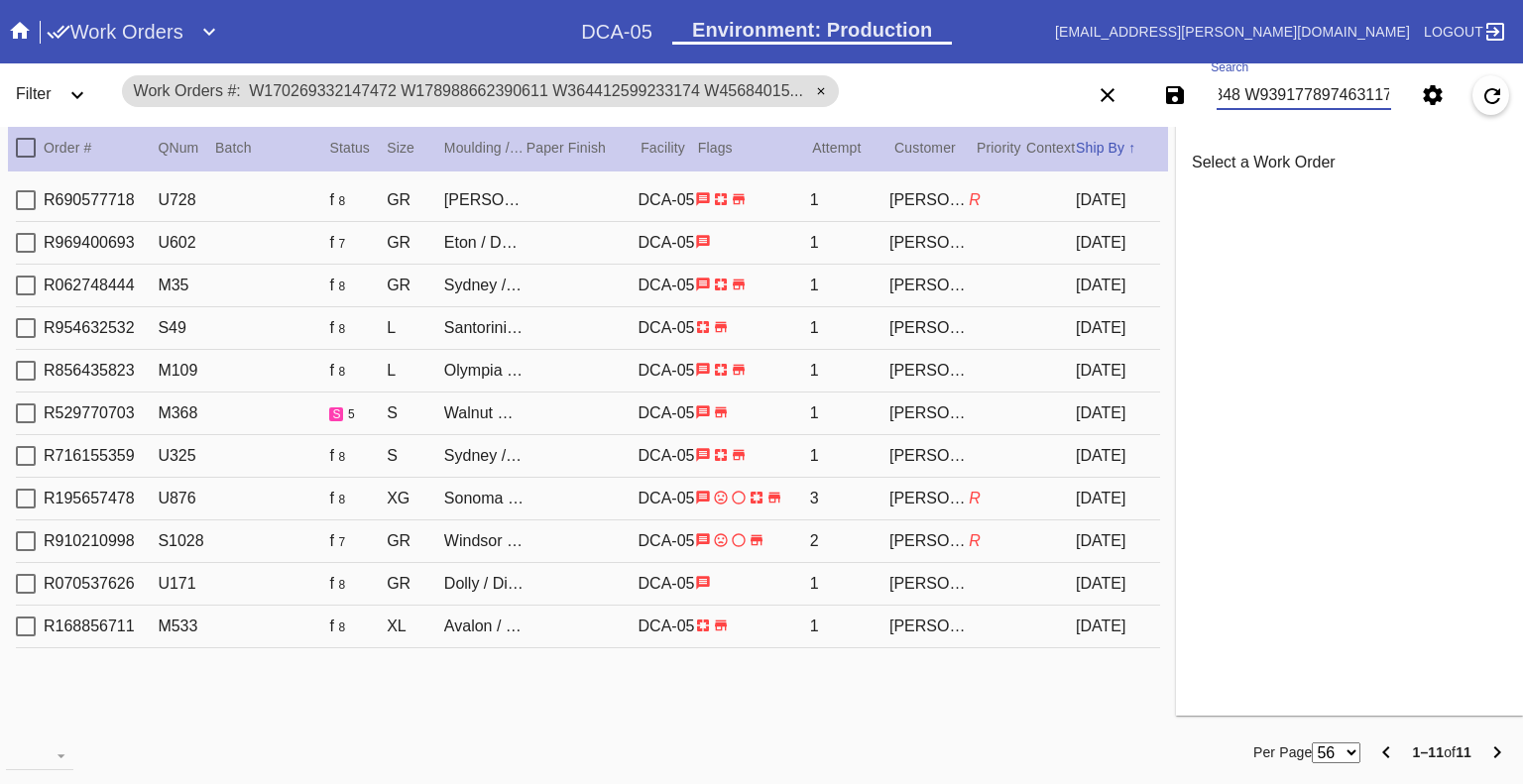type on "W170269332147472 W178988662390611 W364412599233174 W456840153887187 W506935691806389 W559439859327656 W602568165247623 W679037968157142 W692404770140243 W875284204798848 W939177897463117" 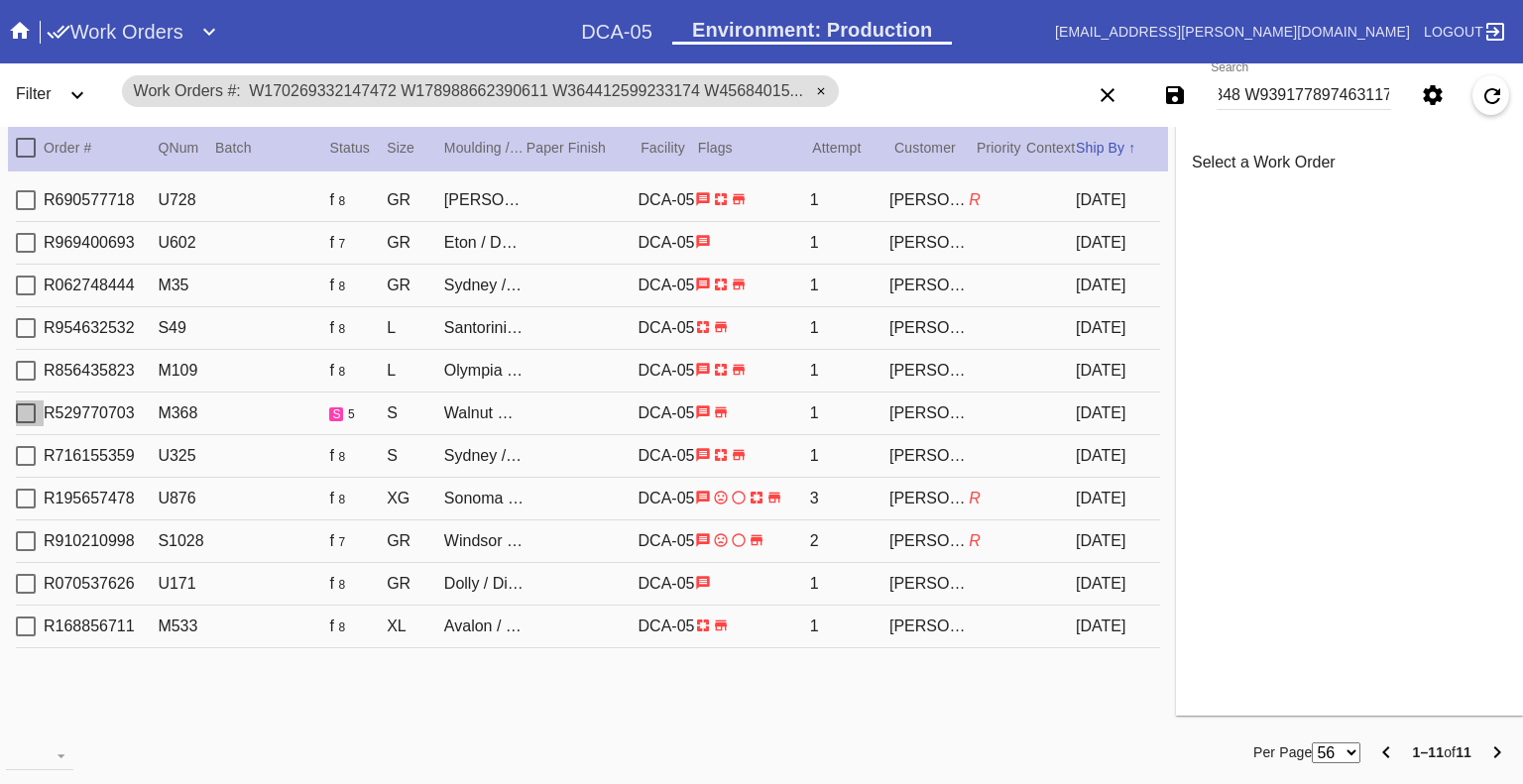 scroll, scrollTop: 0, scrollLeft: 0, axis: both 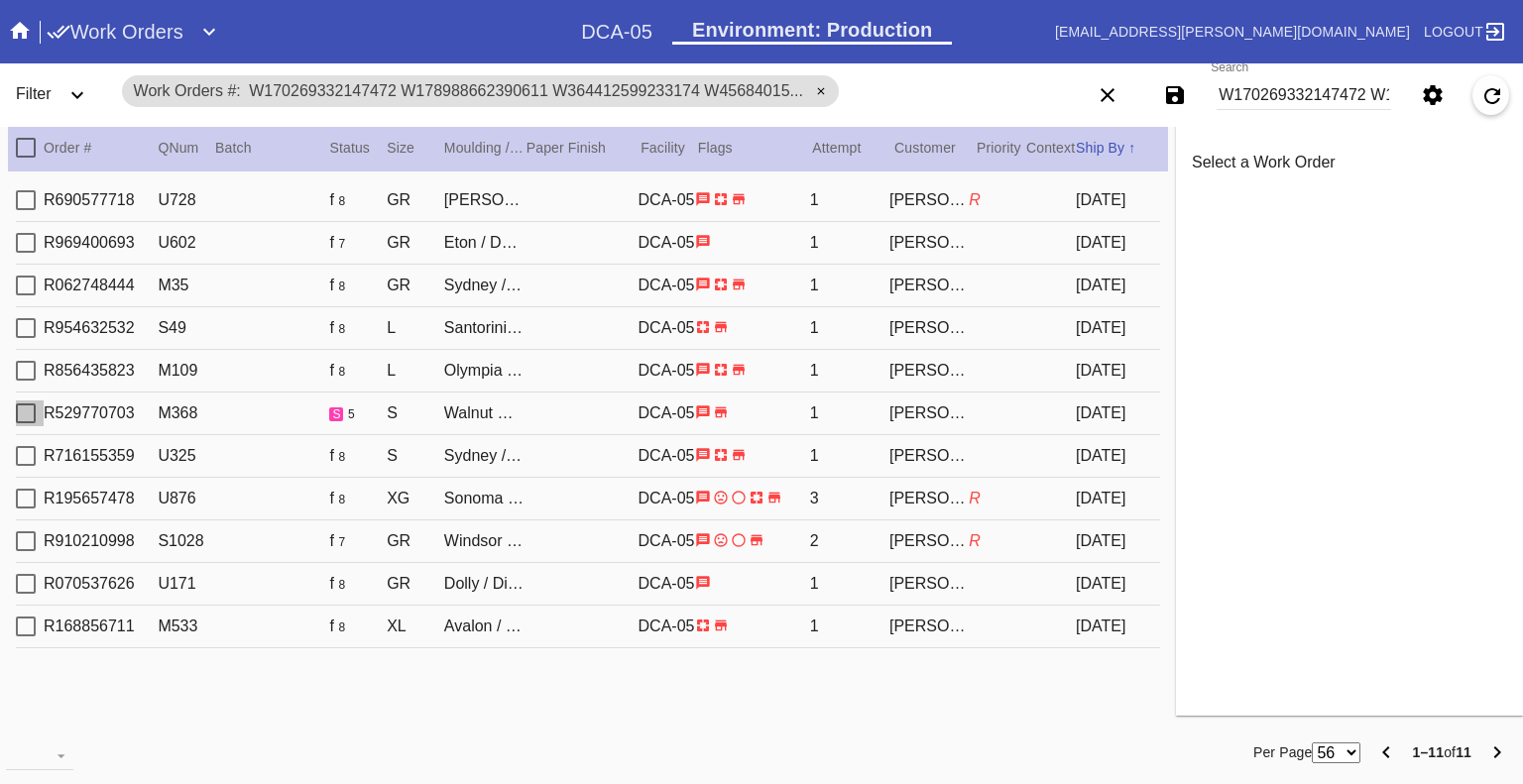 click at bounding box center [26, 413] 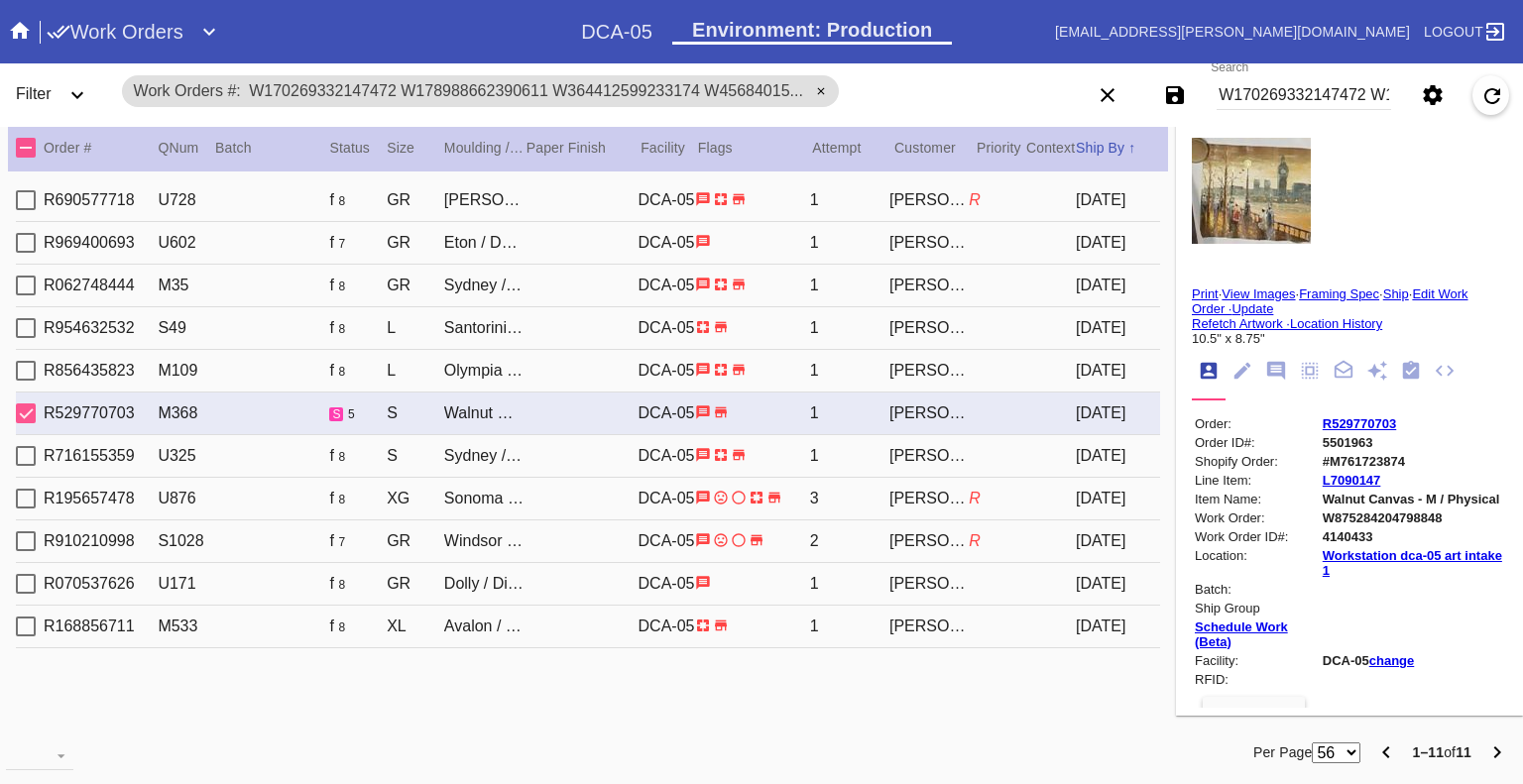 click 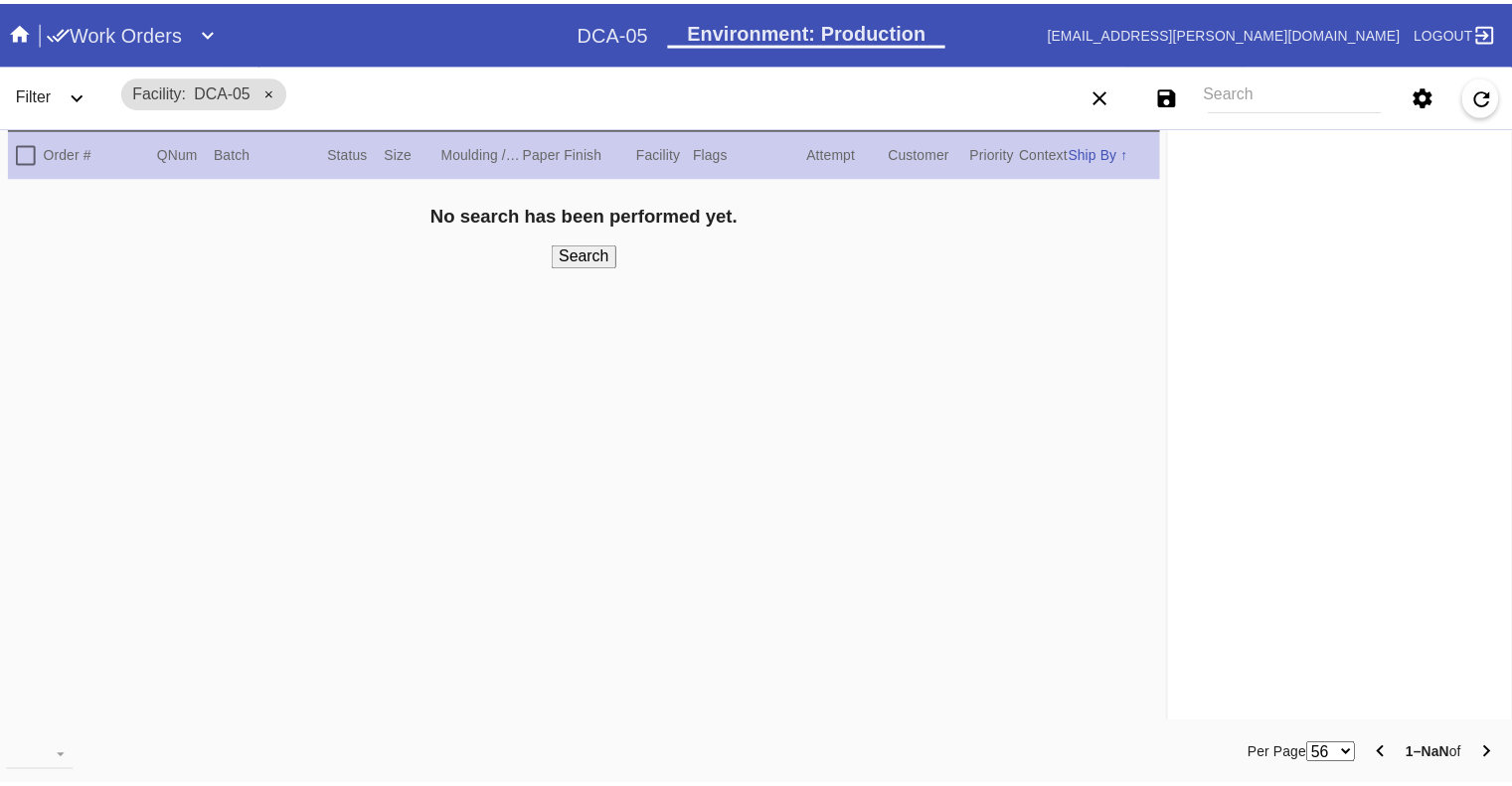 scroll, scrollTop: 0, scrollLeft: 0, axis: both 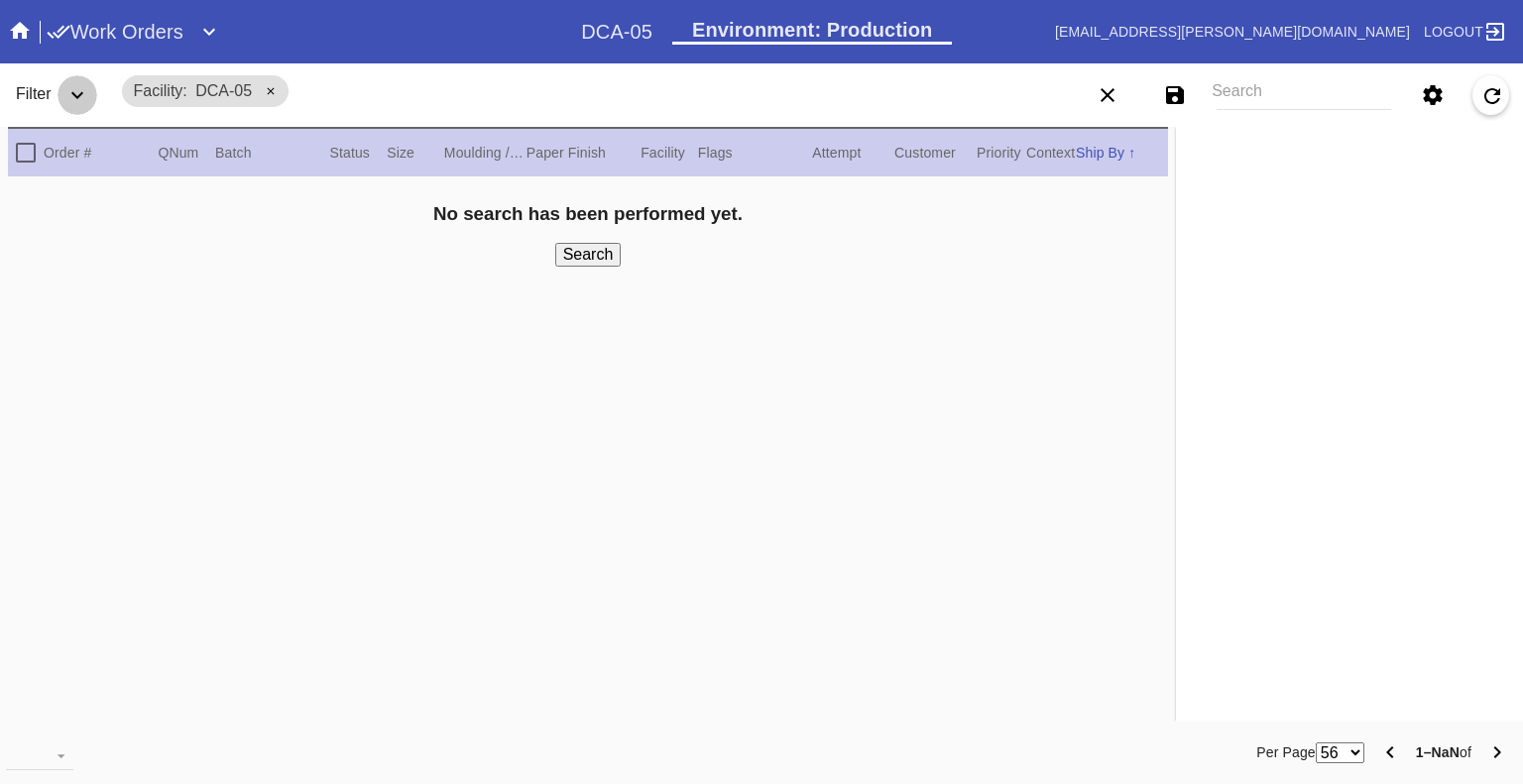 click at bounding box center (77, 95) 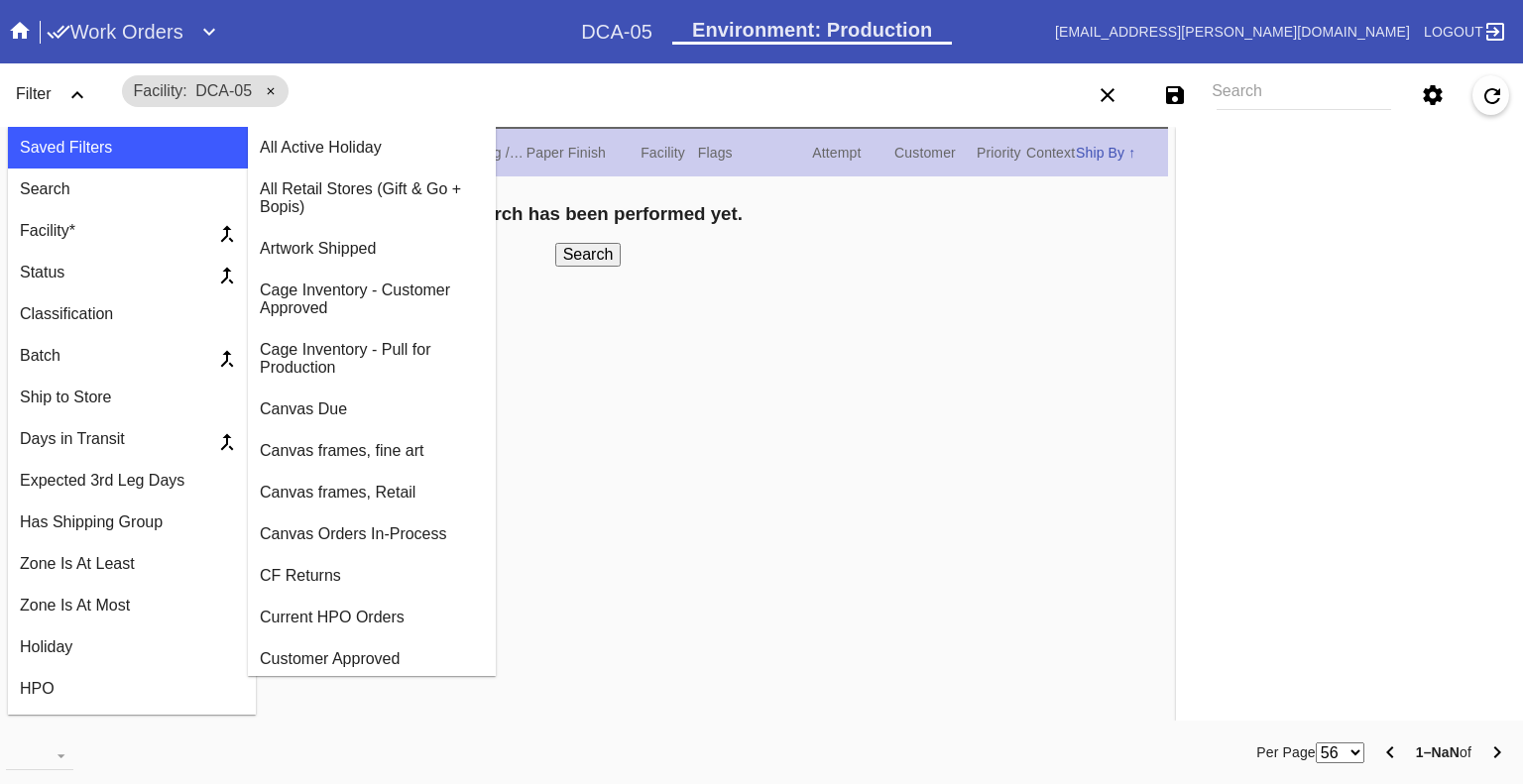 click on "Work Orders" at bounding box center [115, 32] 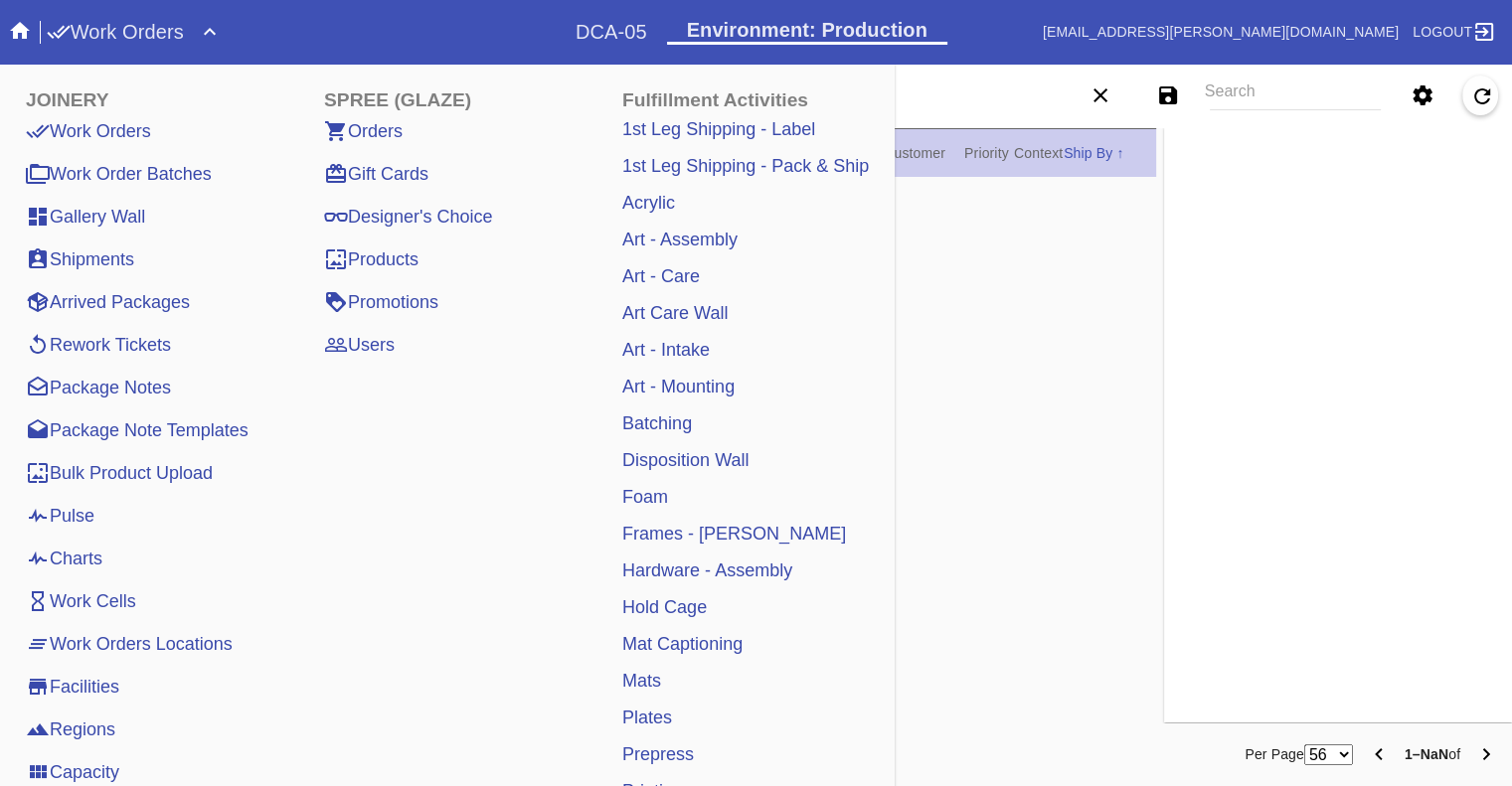 click on "Pulse" at bounding box center [60, 516] 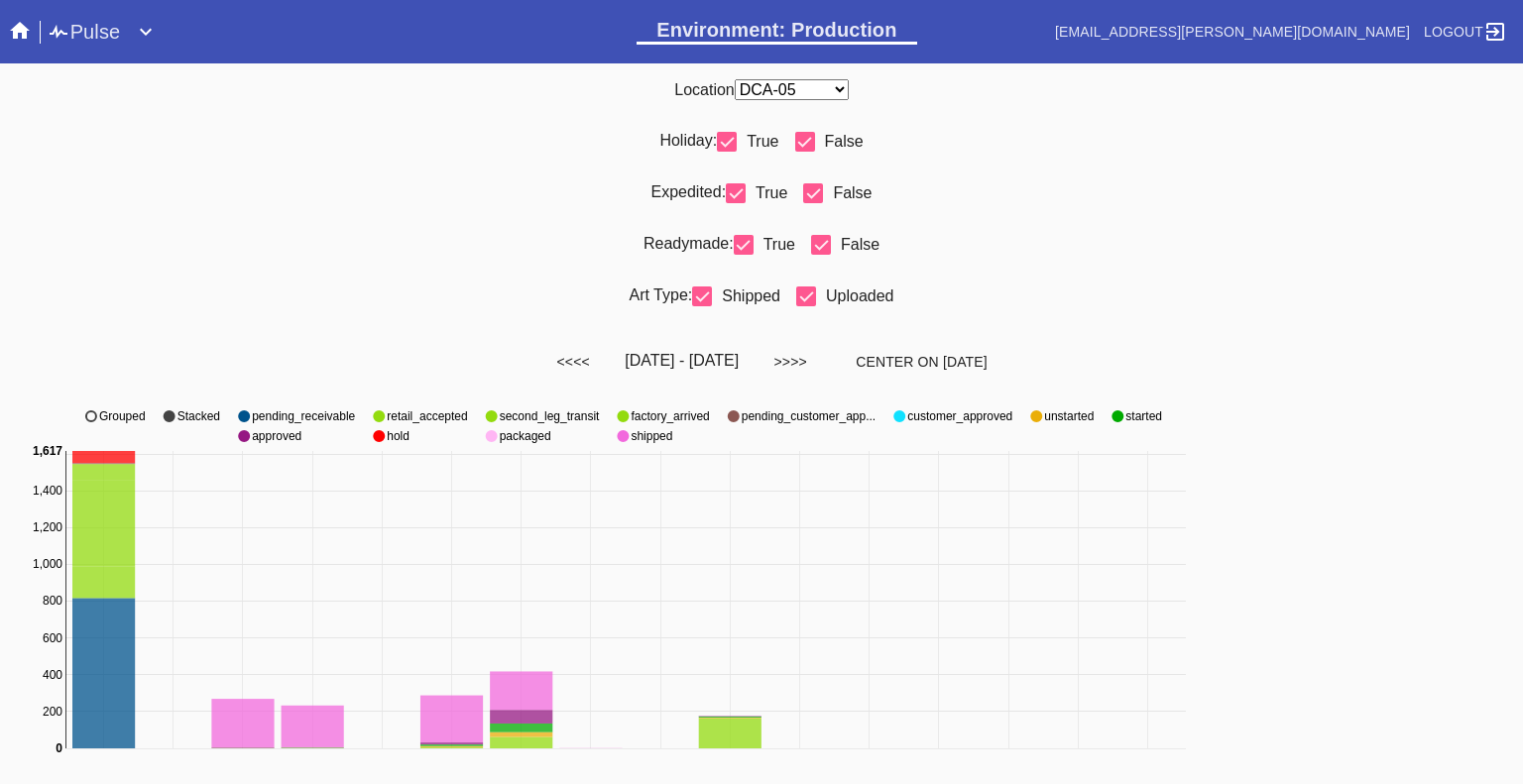 scroll, scrollTop: 0, scrollLeft: 0, axis: both 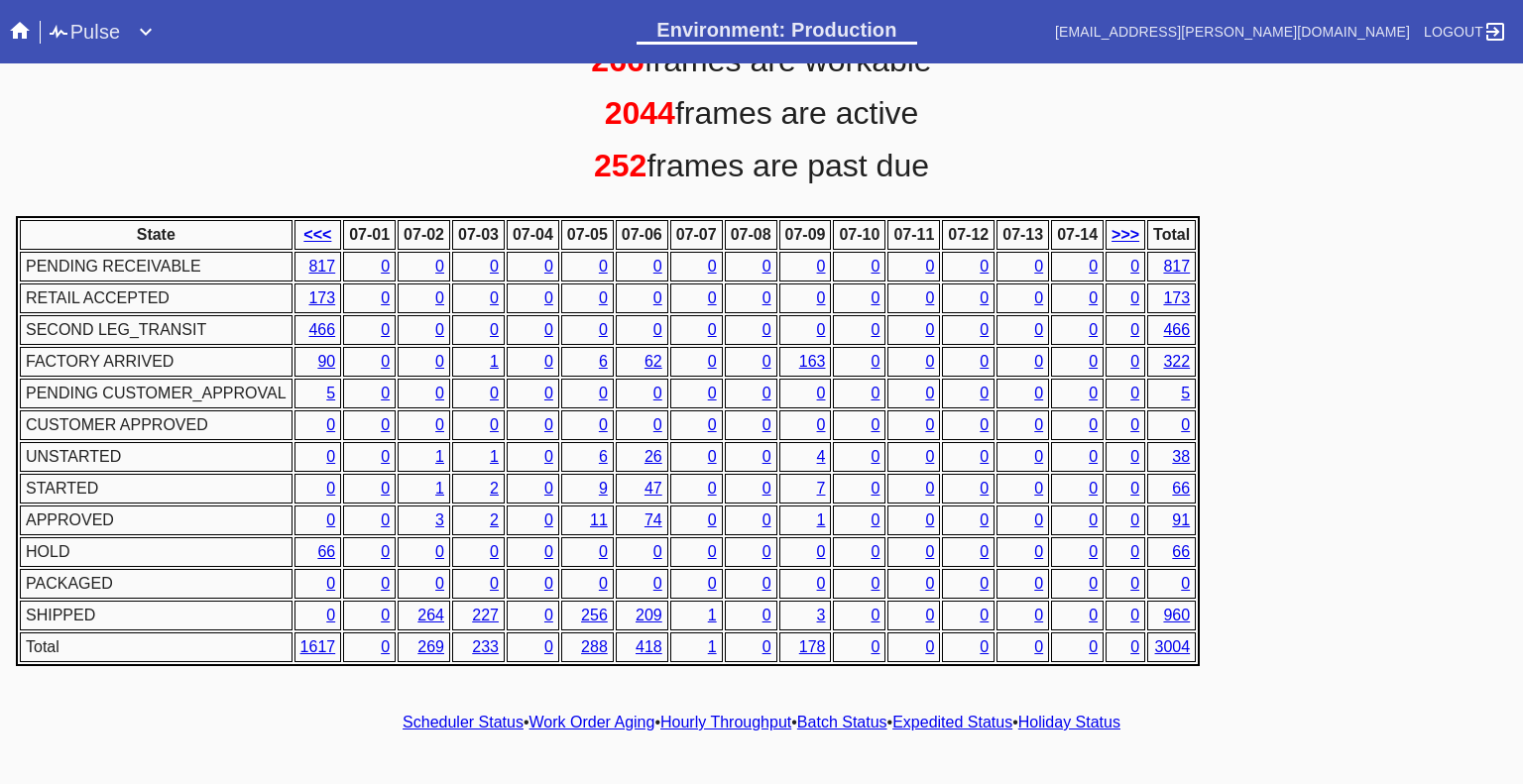 click on "Hourly Throughput" at bounding box center (726, 722) 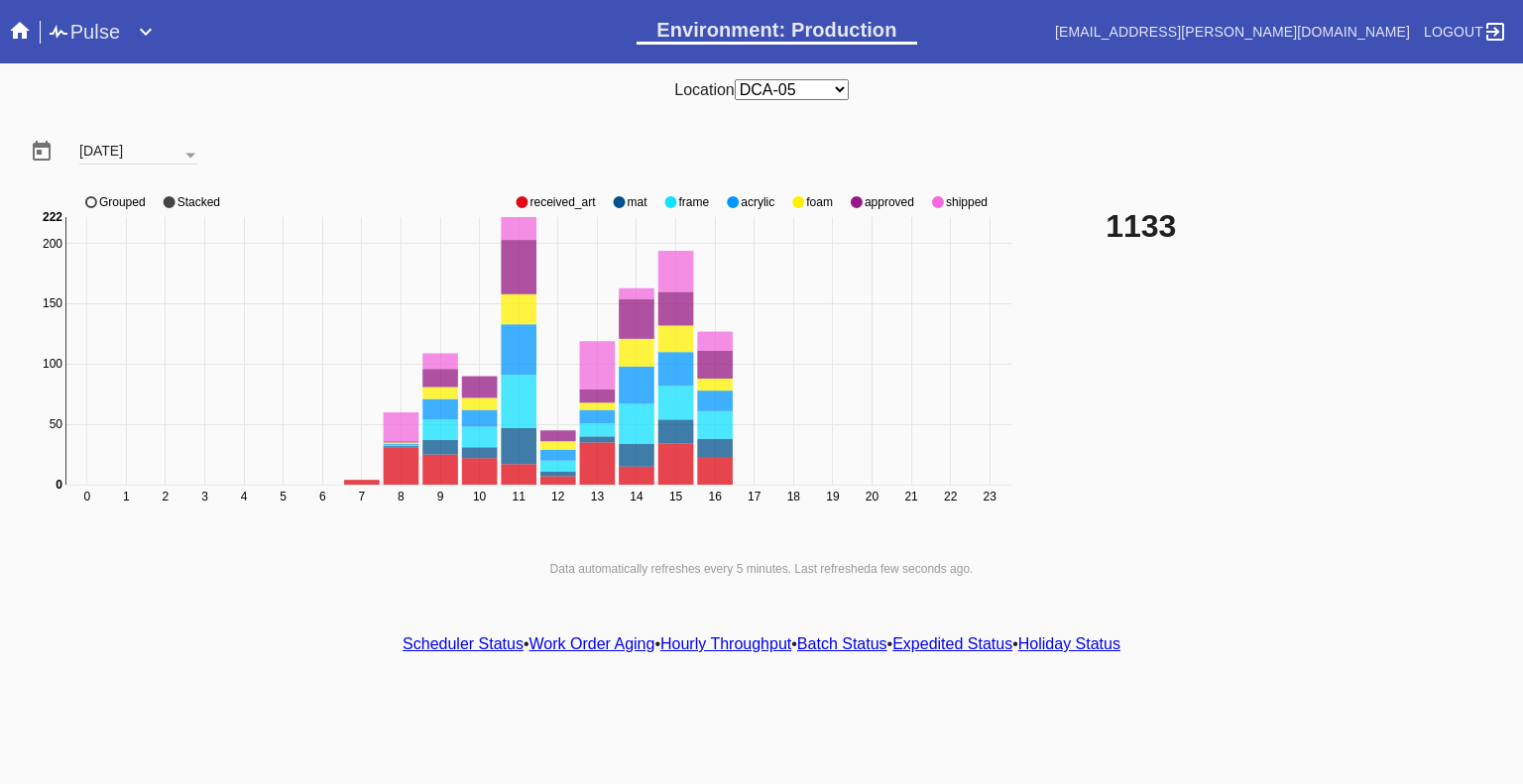 click 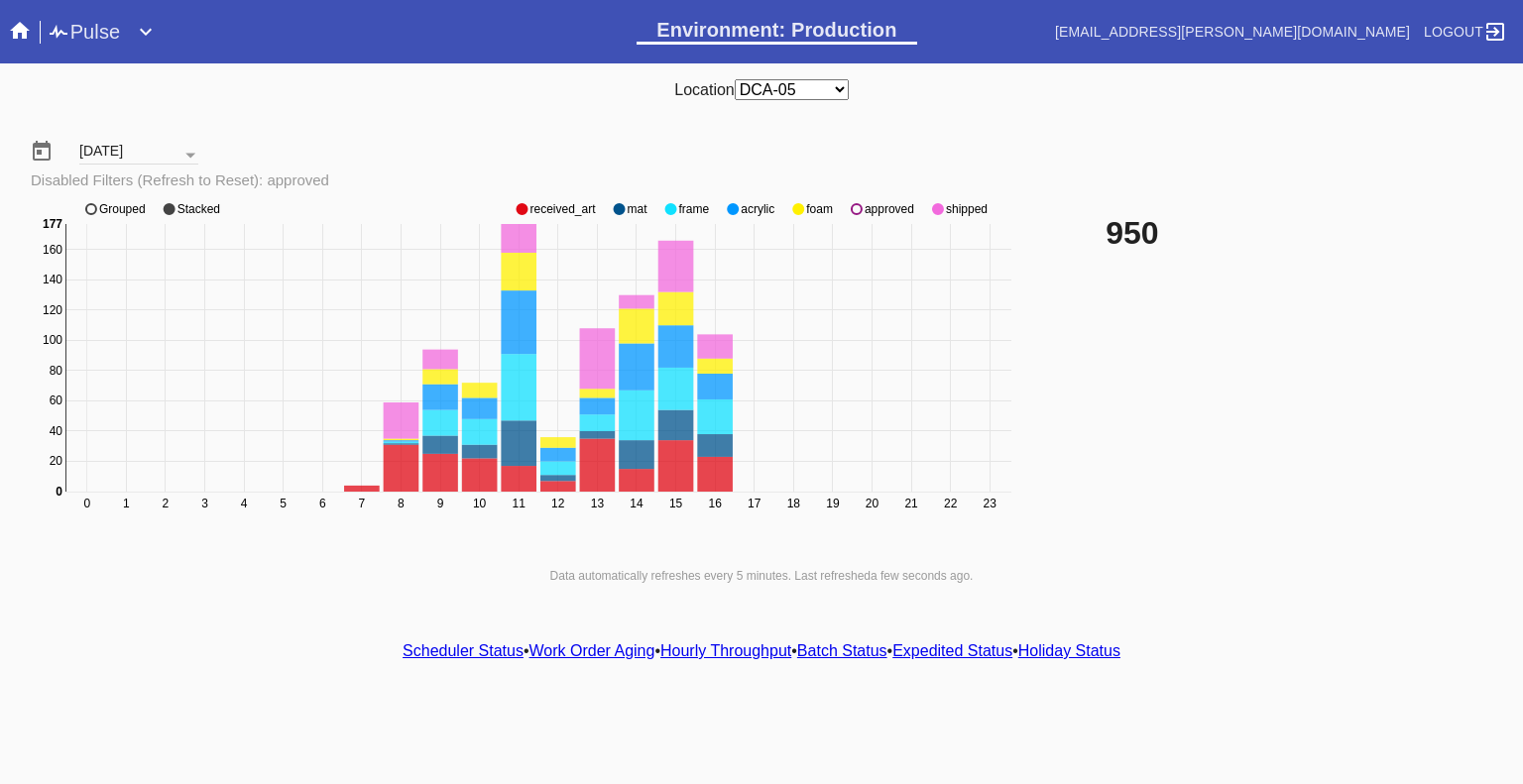 click 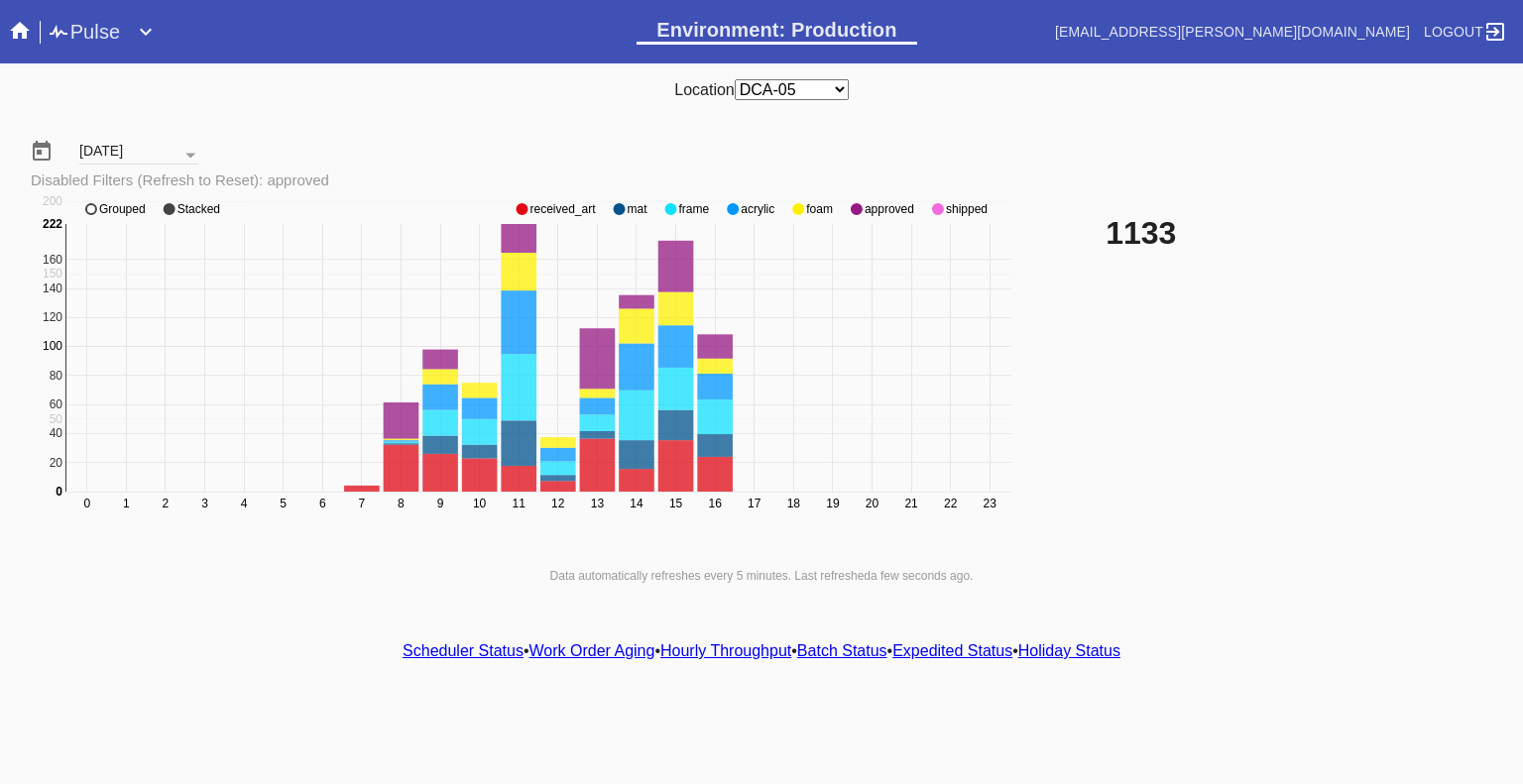 click 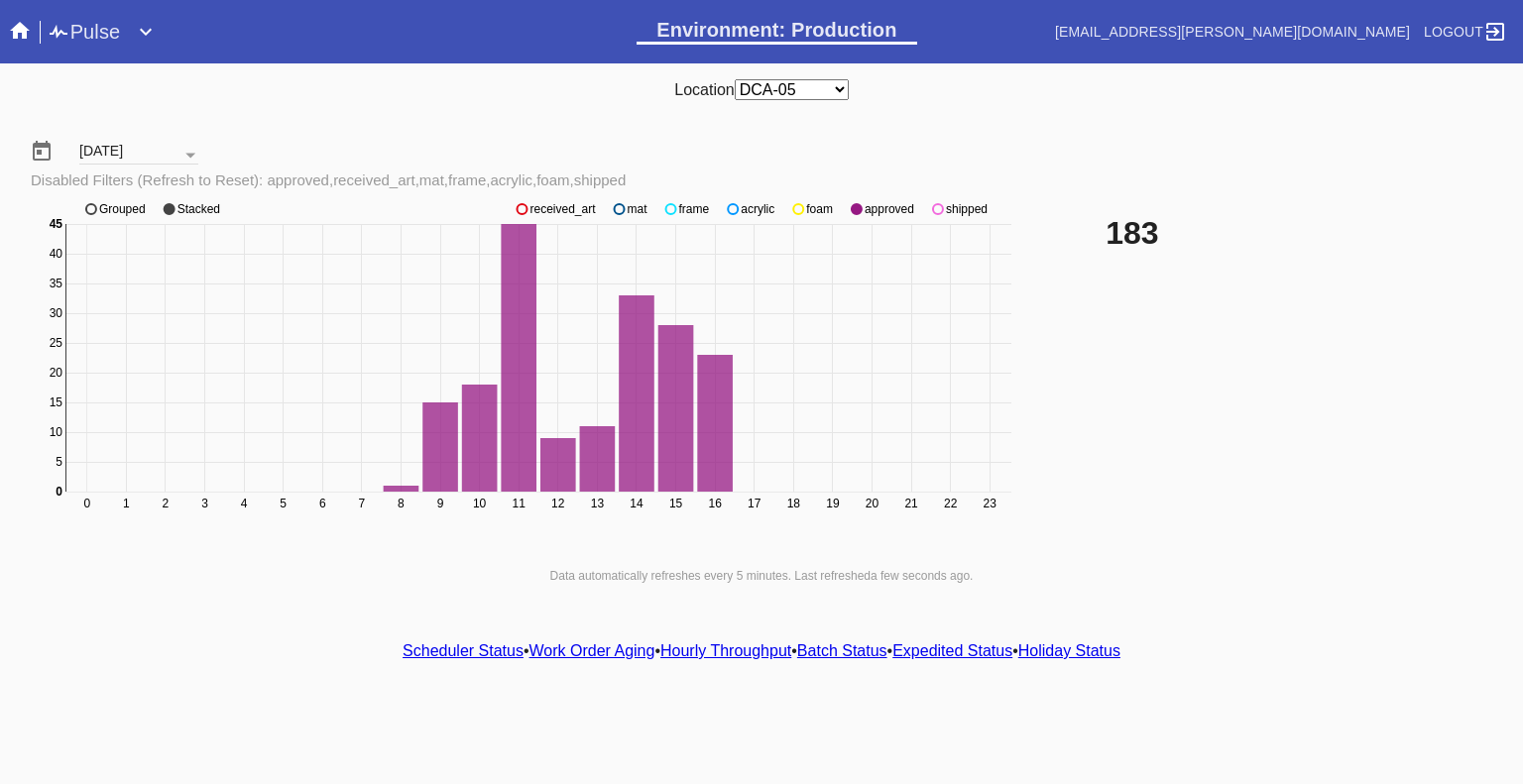 click 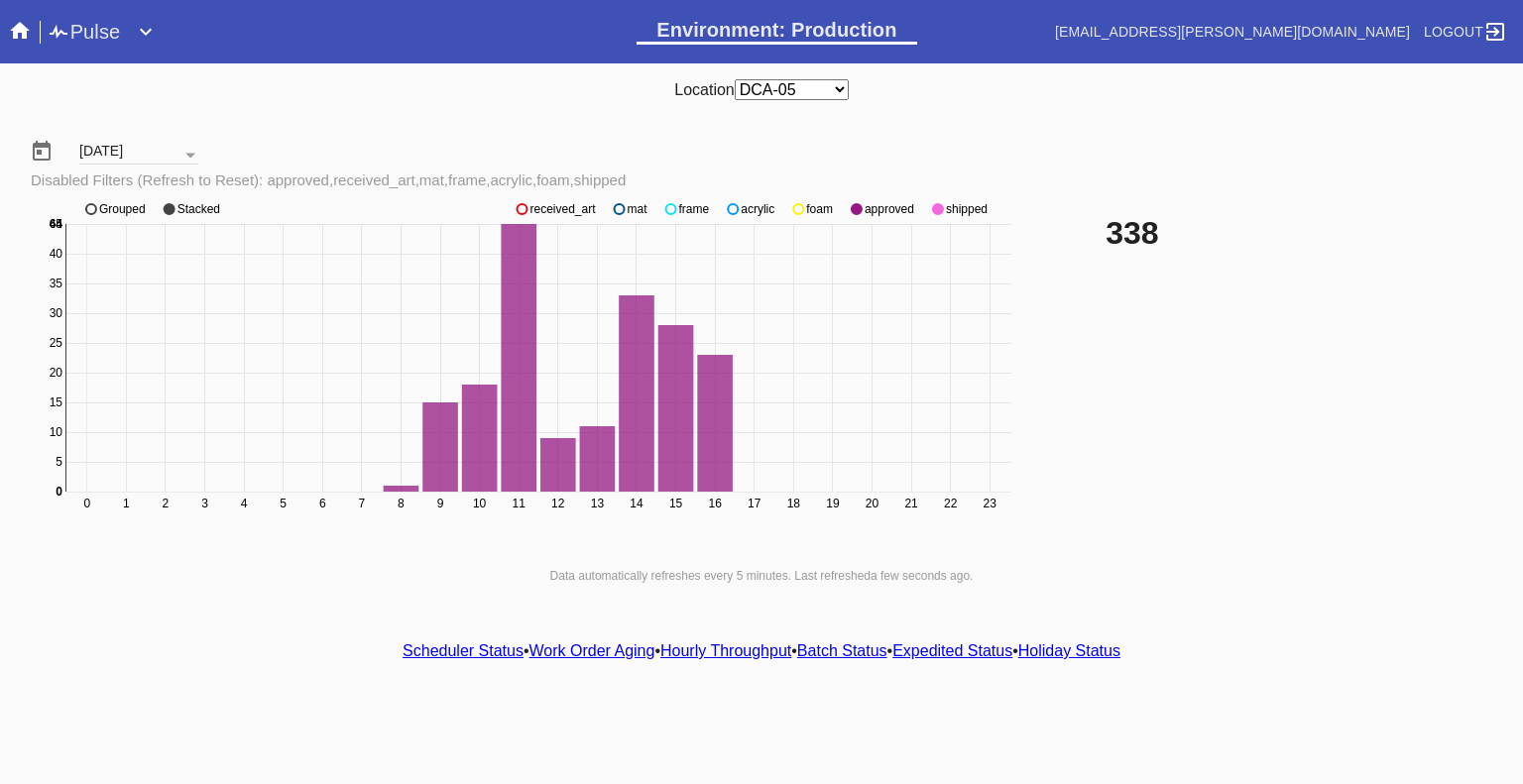 click 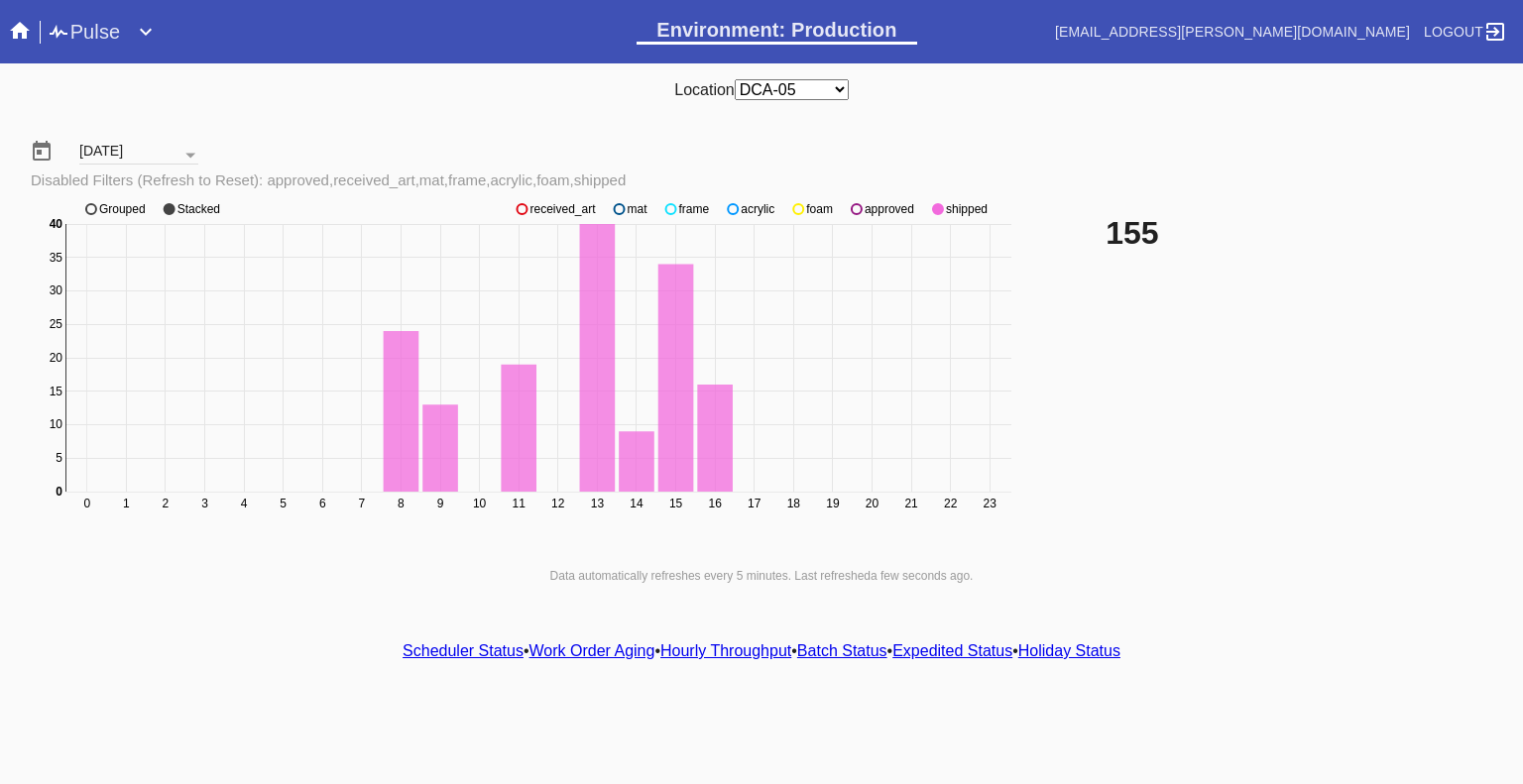 click 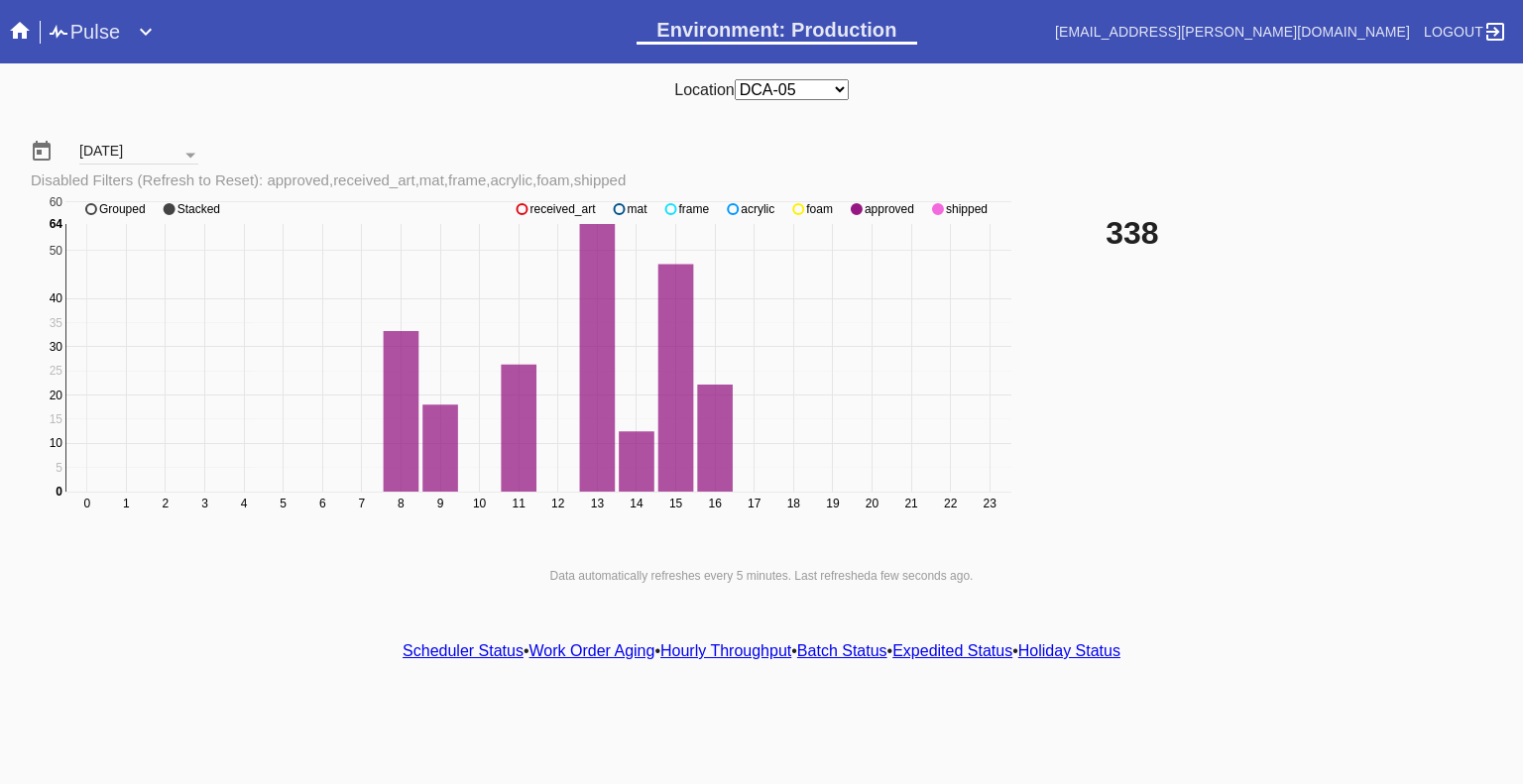 click 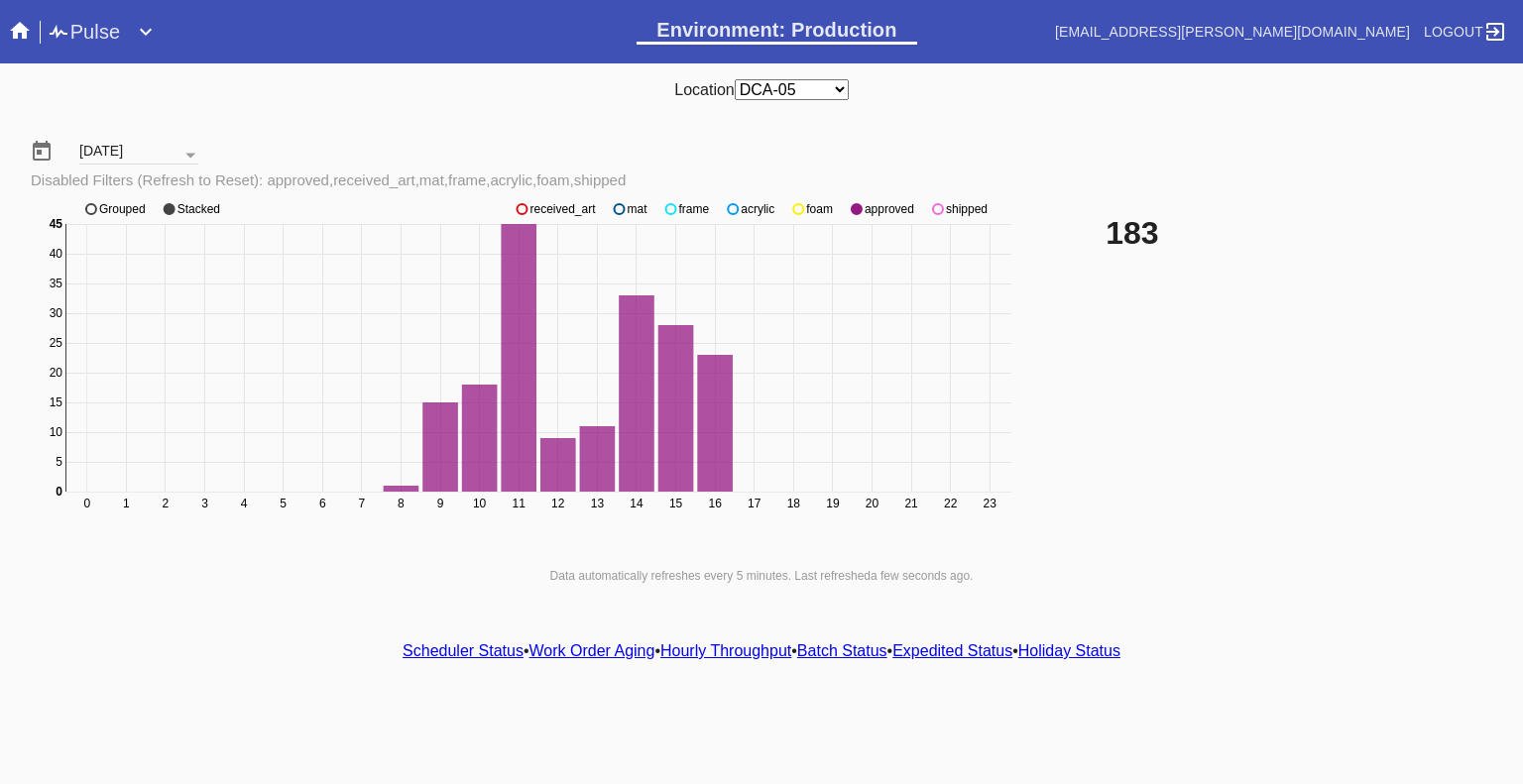 drag, startPoint x: 18, startPoint y: 29, endPoint x: 87, endPoint y: 4, distance: 73.389373 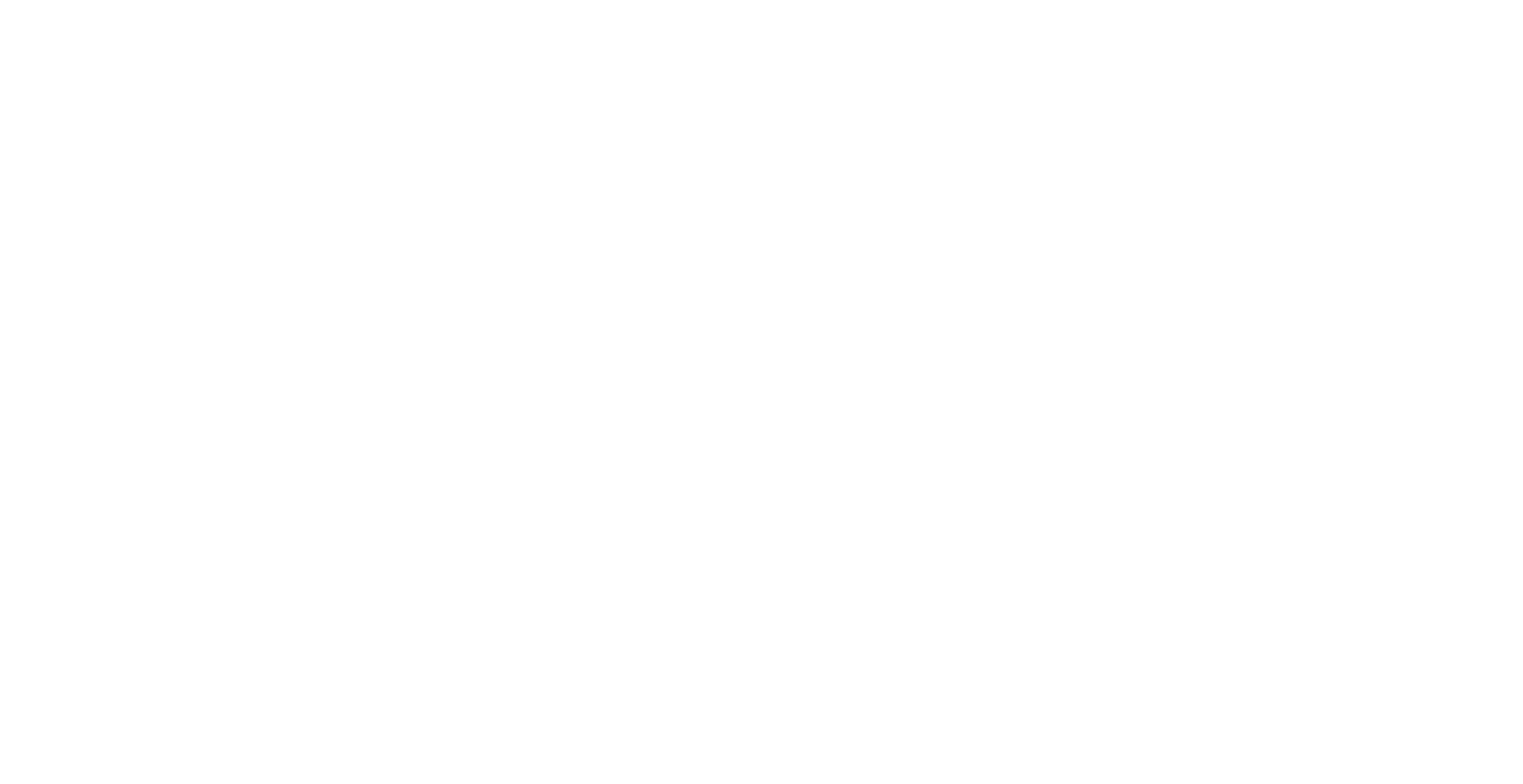 scroll, scrollTop: 0, scrollLeft: 0, axis: both 